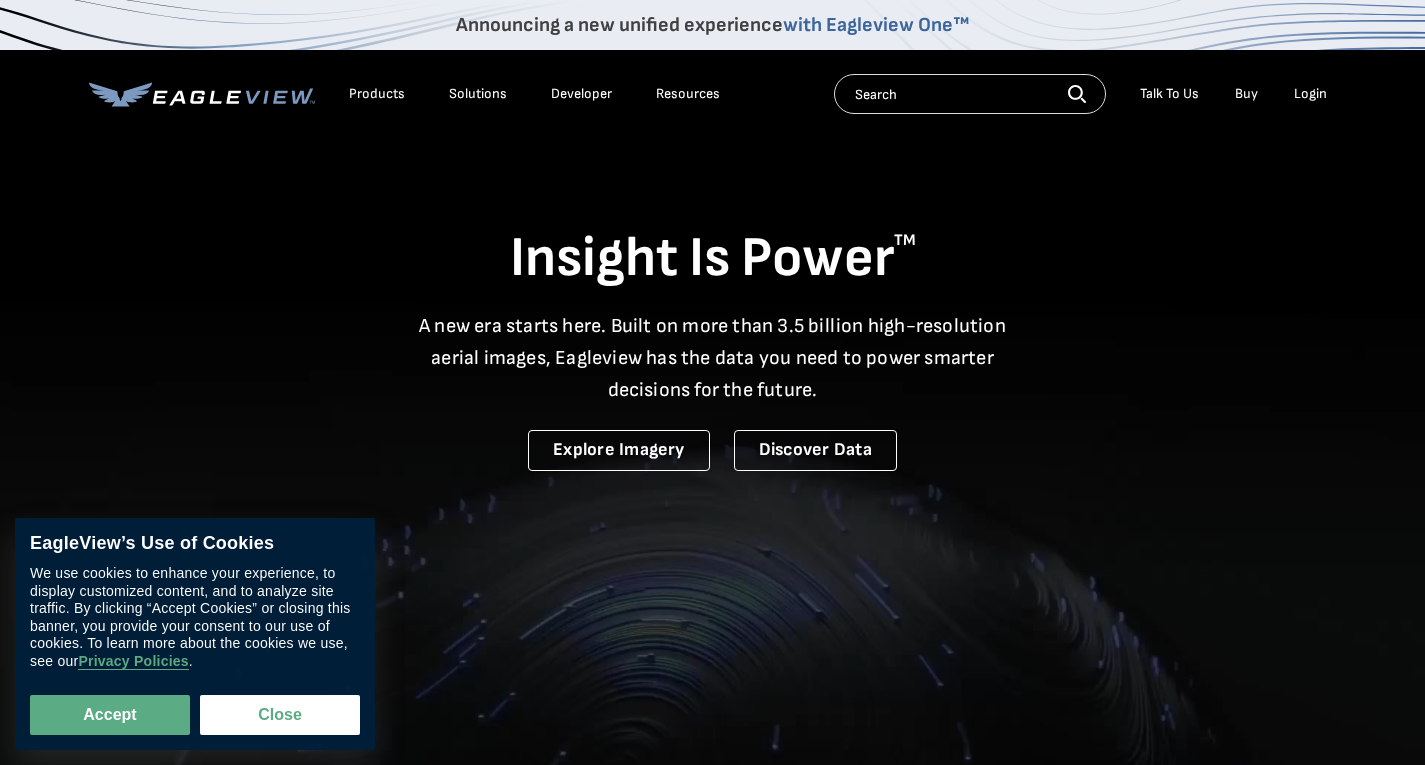 scroll, scrollTop: 0, scrollLeft: 0, axis: both 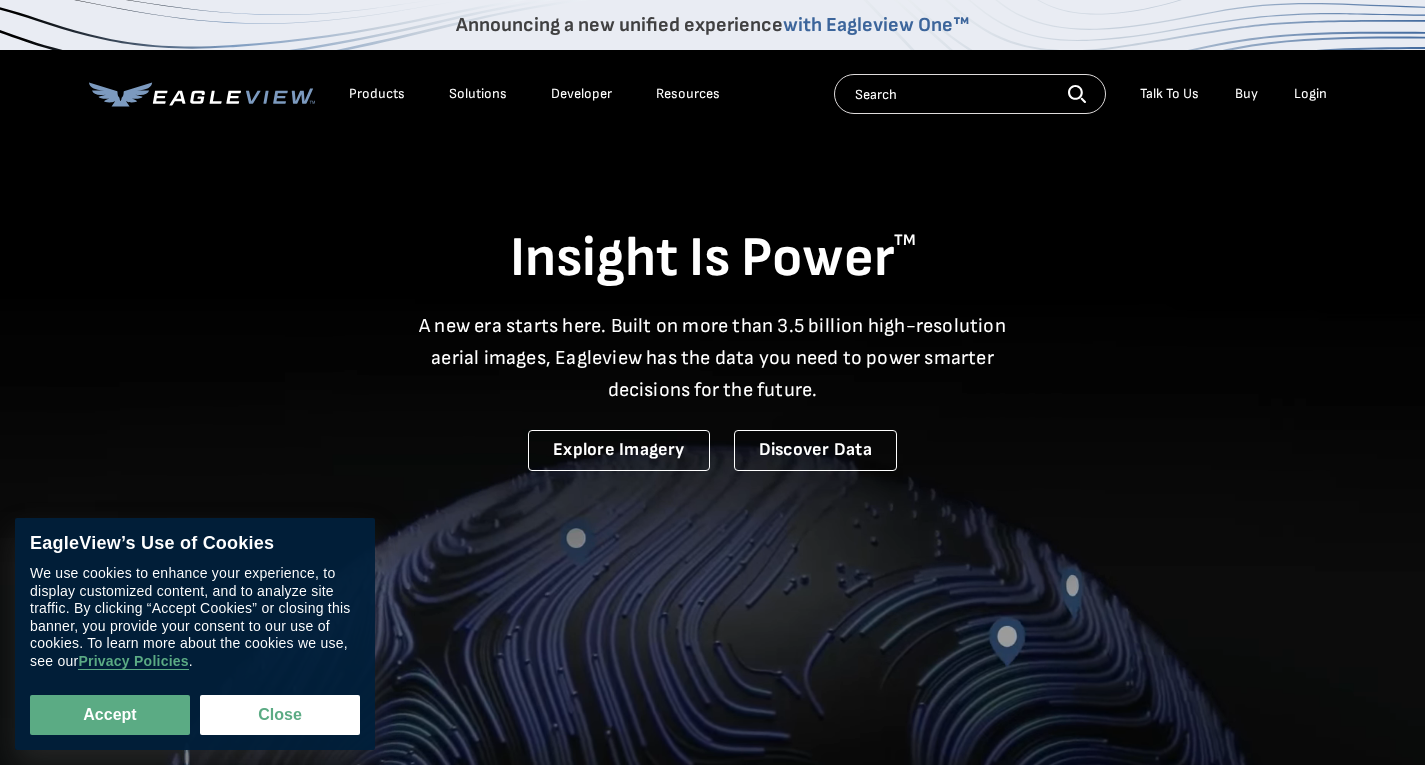 click on "Login" at bounding box center (1310, 94) 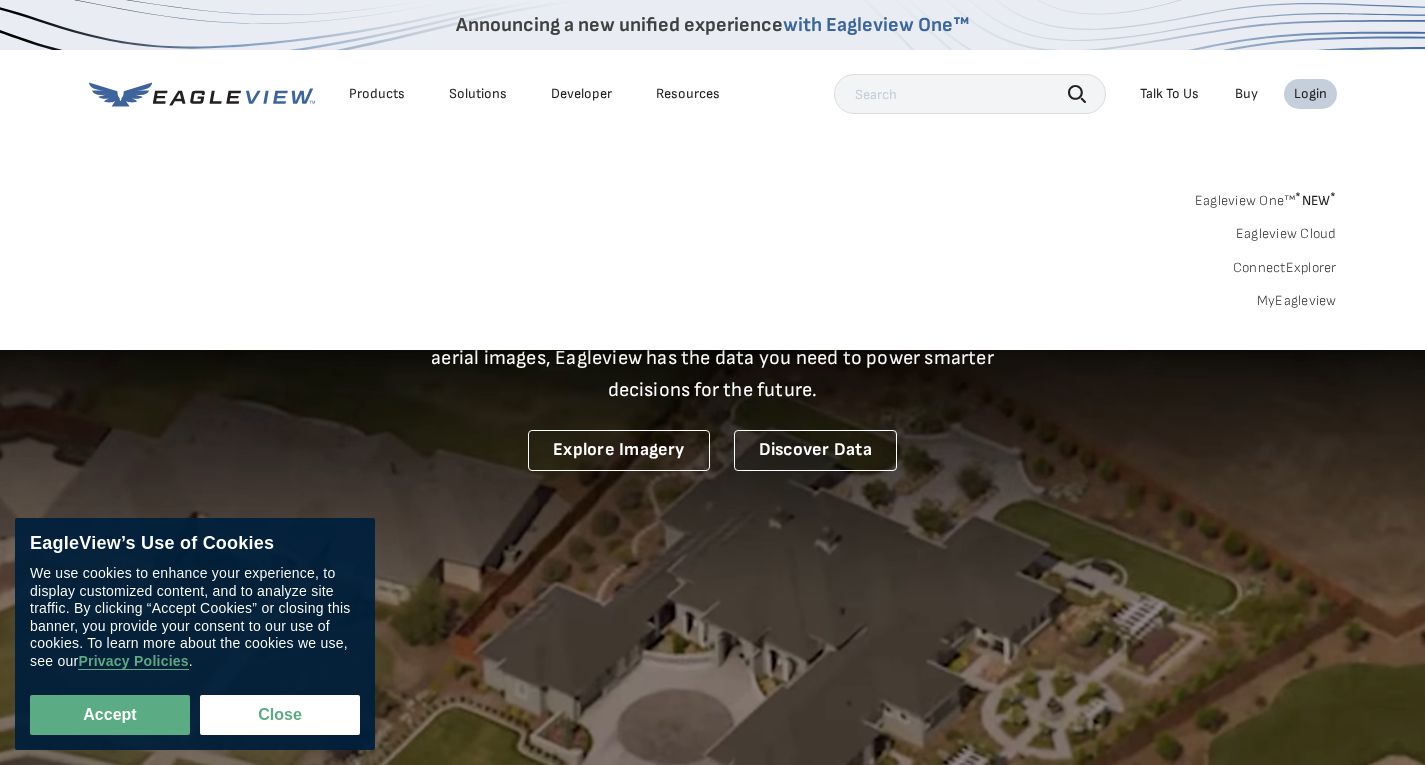 click on "MyEagleview" at bounding box center (1297, 301) 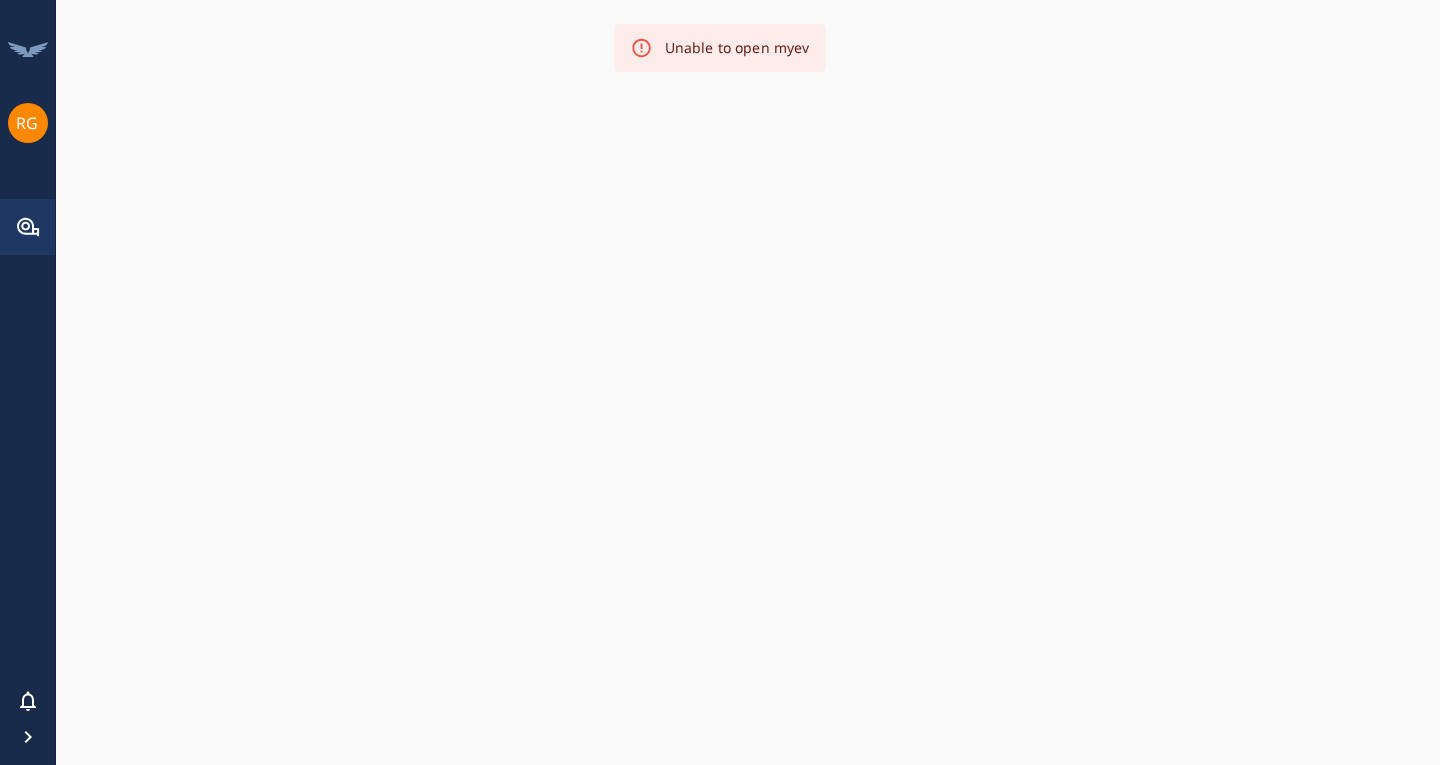scroll, scrollTop: 0, scrollLeft: 0, axis: both 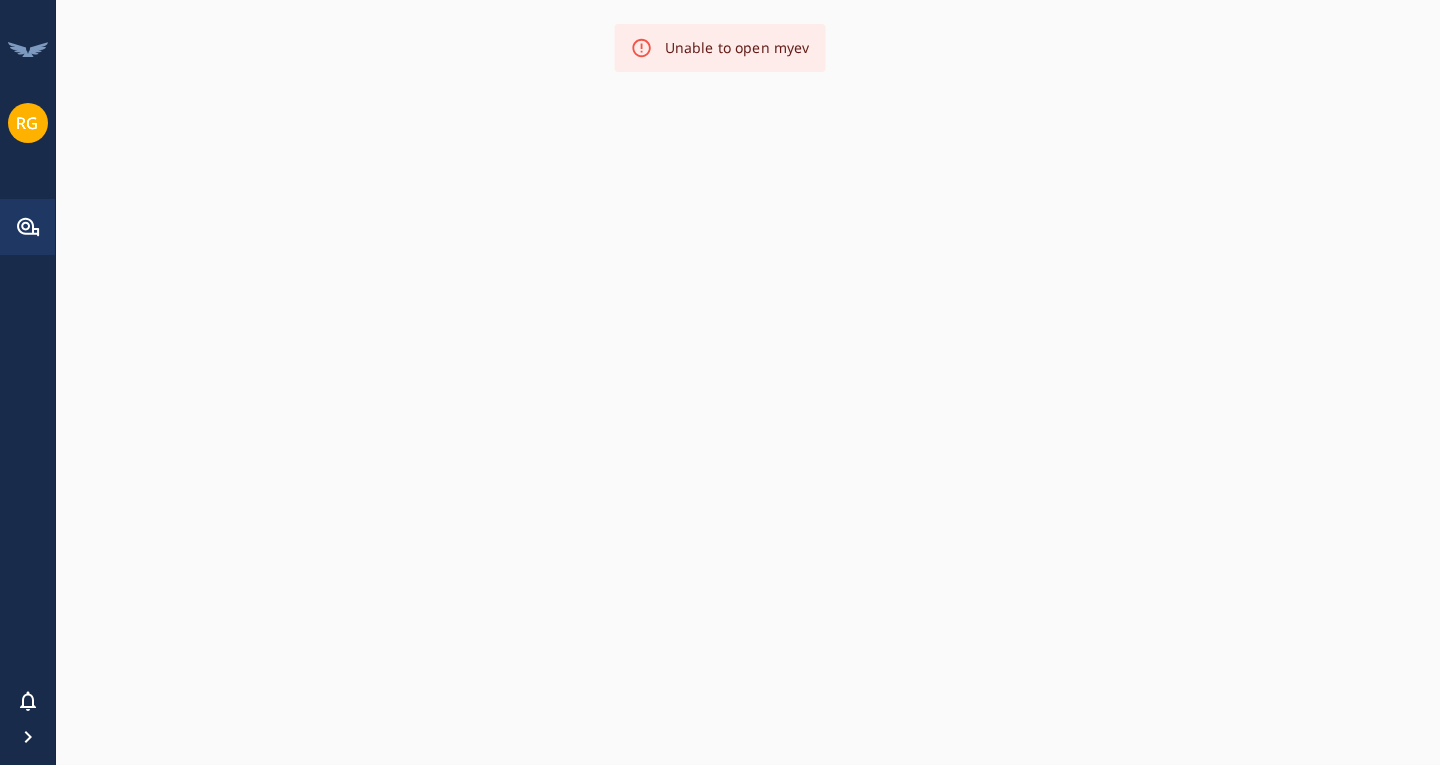 click on "RG" at bounding box center (28, 123) 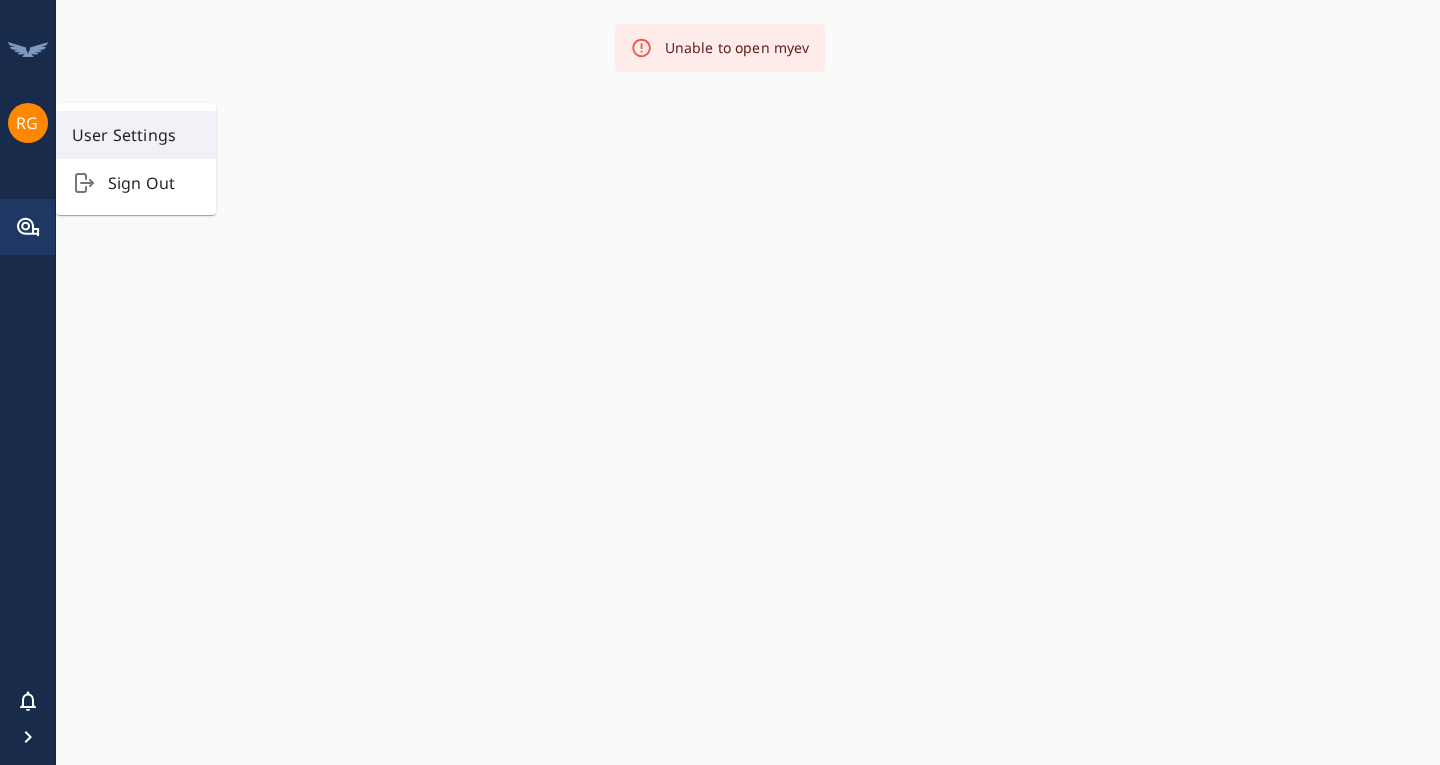 click on "User Settings" at bounding box center (136, 135) 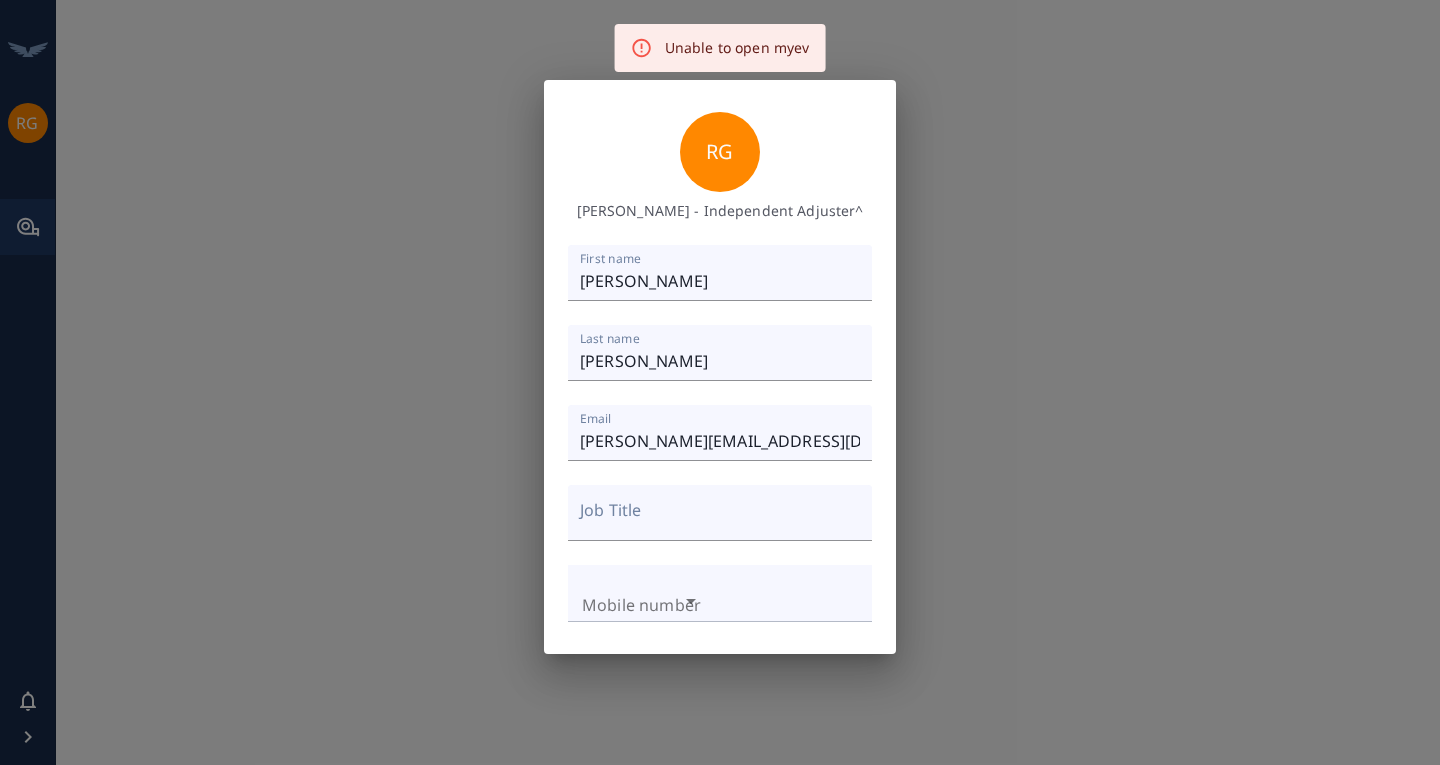 click on "RG Rick Guerrieri - Independent Adjuster^ First name Rick Last name Guerrieri Email rick@rrvoyager.com Job Title Mobile number Mobile number ​" at bounding box center [720, 366] 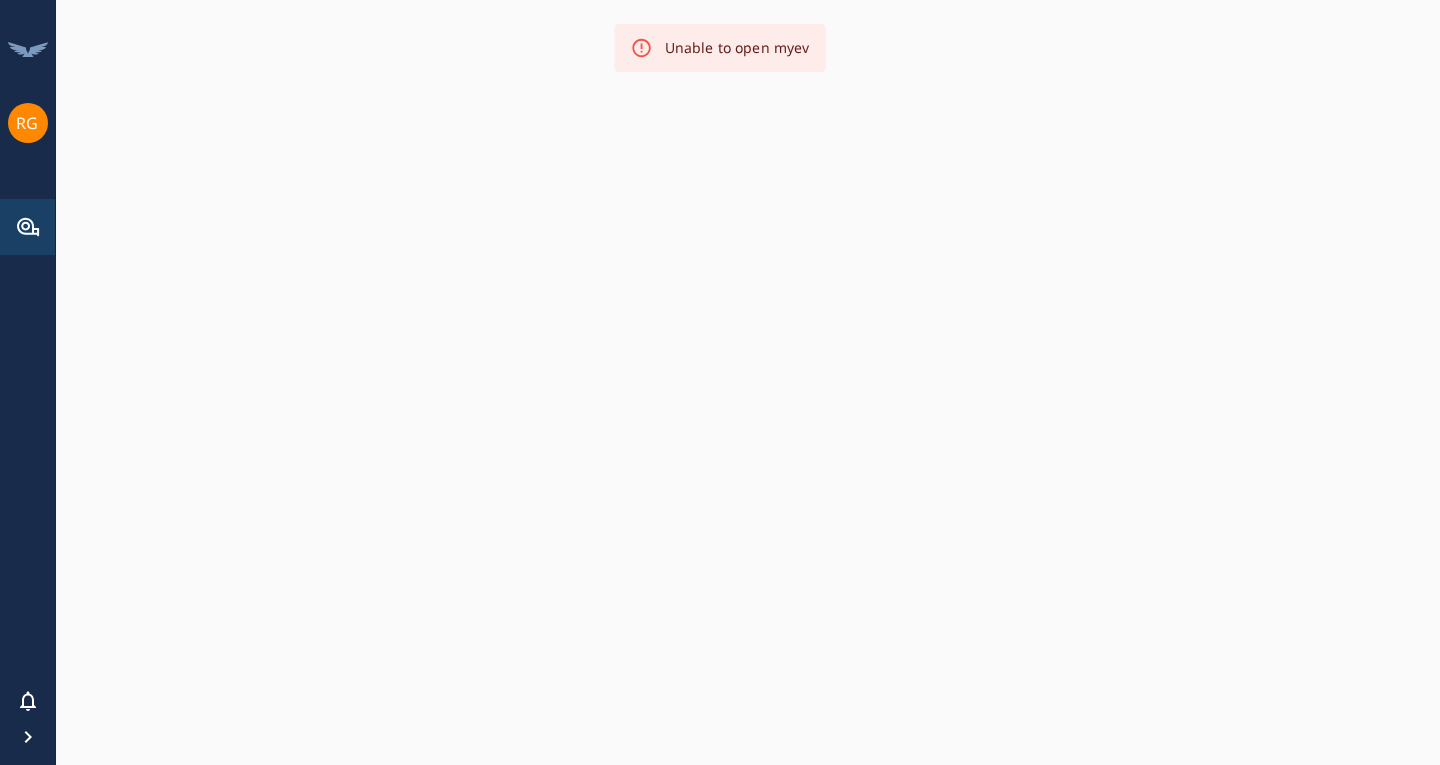 click at bounding box center (27, 227) 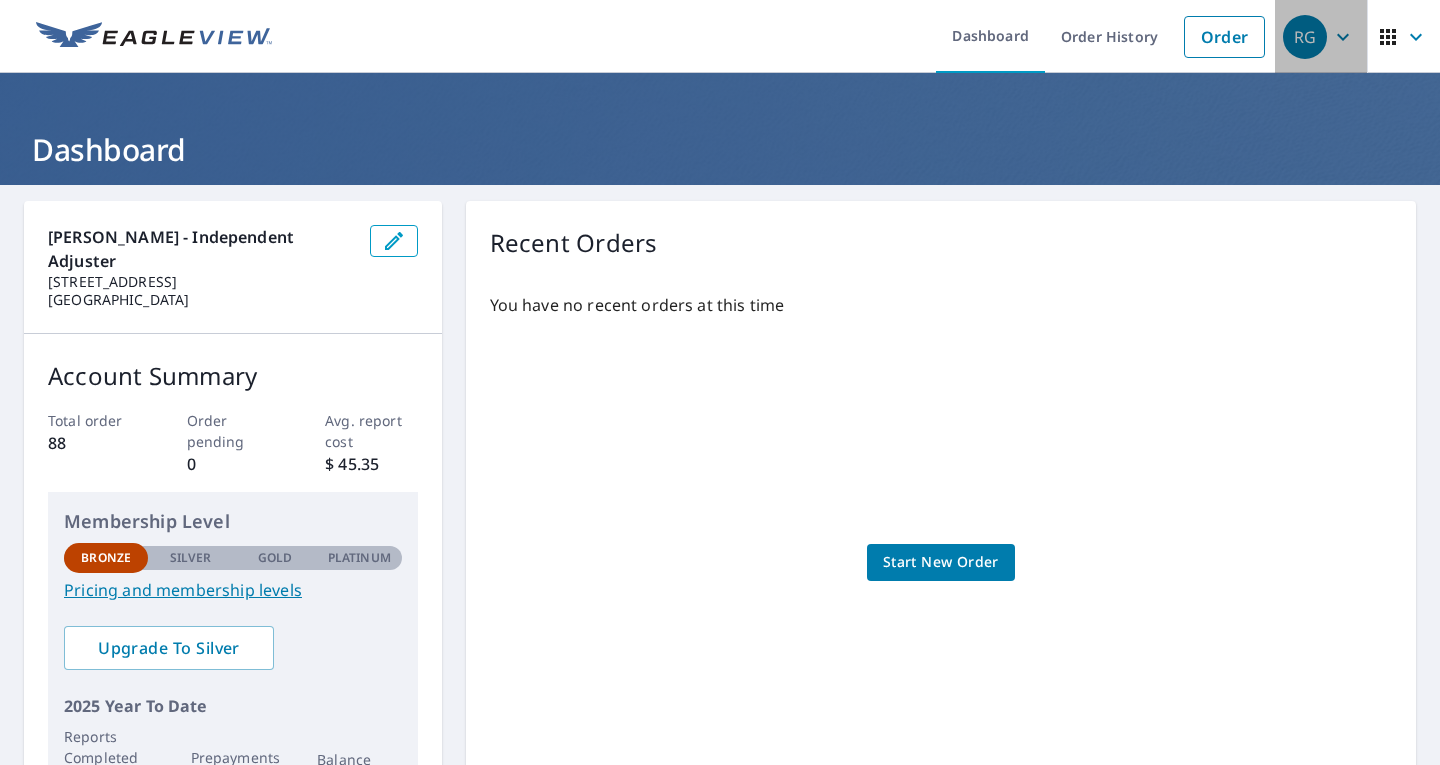 click 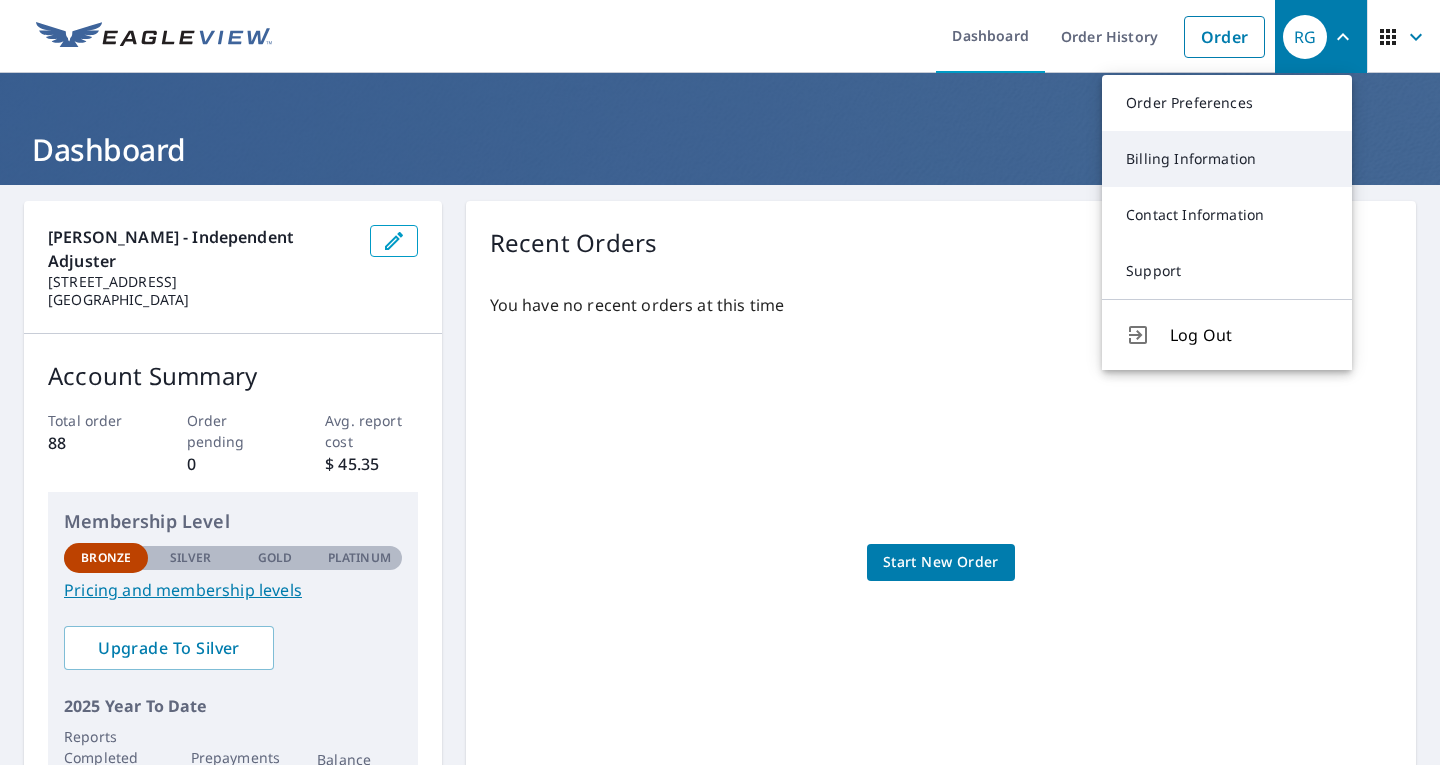 click on "Billing Information" at bounding box center (1227, 159) 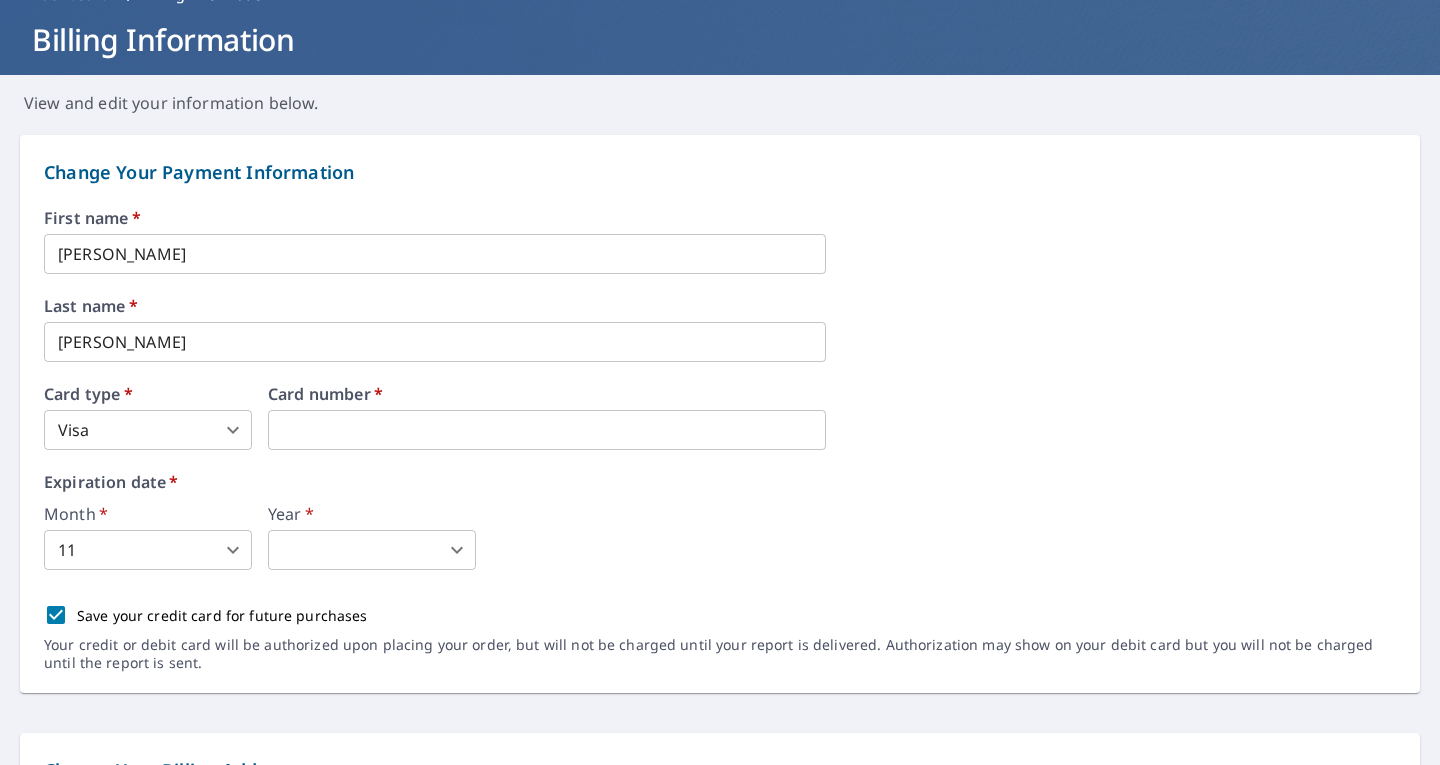 scroll, scrollTop: 0, scrollLeft: 0, axis: both 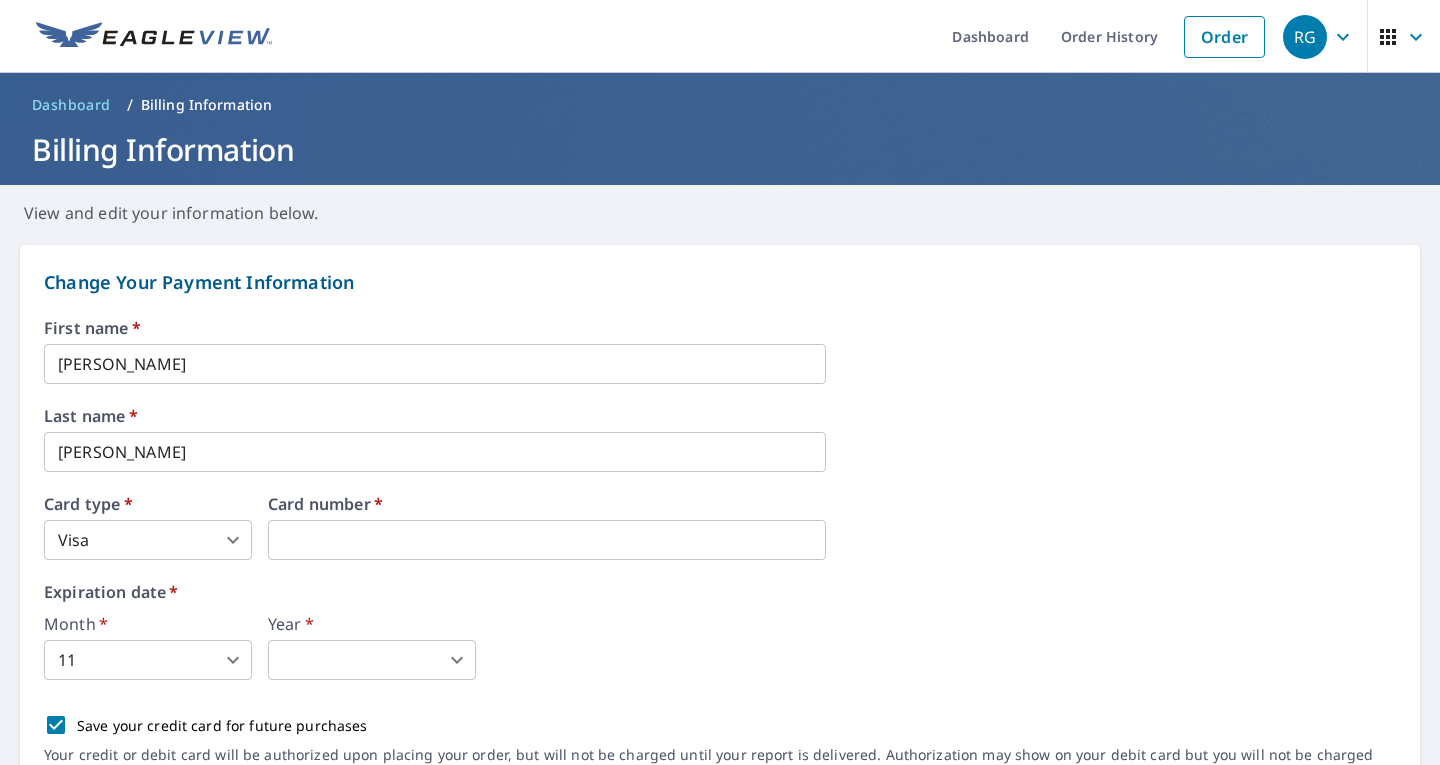 click on "RG RG
Dashboard Order History Order RG Dashboard / Billing Information Billing Information View and edit your information below. Change Your Payment Information First name   * Rick ​ Last name   * Guerrieri ​ Card type   * Visa 2 ​ Card number   * Expiration date   * Month   * 11 11 ​ Year   * ​ 2024 ​ Save your credit card for future purchases Your credit or debit card will be authorized upon placing your order, but will not be charged until your report is delivered. Authorization may show on your debit card but you will not be charged until the report is sent. Change Your Billing Address Please verify the billing address matches the payment information. Billing email   * rick@rrvoyager.com ​ Company   * Rick Guerrieri - Independent Adjuster ​ Country   * United States US ​ Phone 808-723-0013 ​ Ext. ​ Secondary phone ​ Ext. ​ Address 11 South New Haven Ave. ​ City Ventnor ​ State NJ NJ ​ Zip code 08406 ​ Save Cancel Terms of Use  |  Privacy Policy" at bounding box center (720, 382) 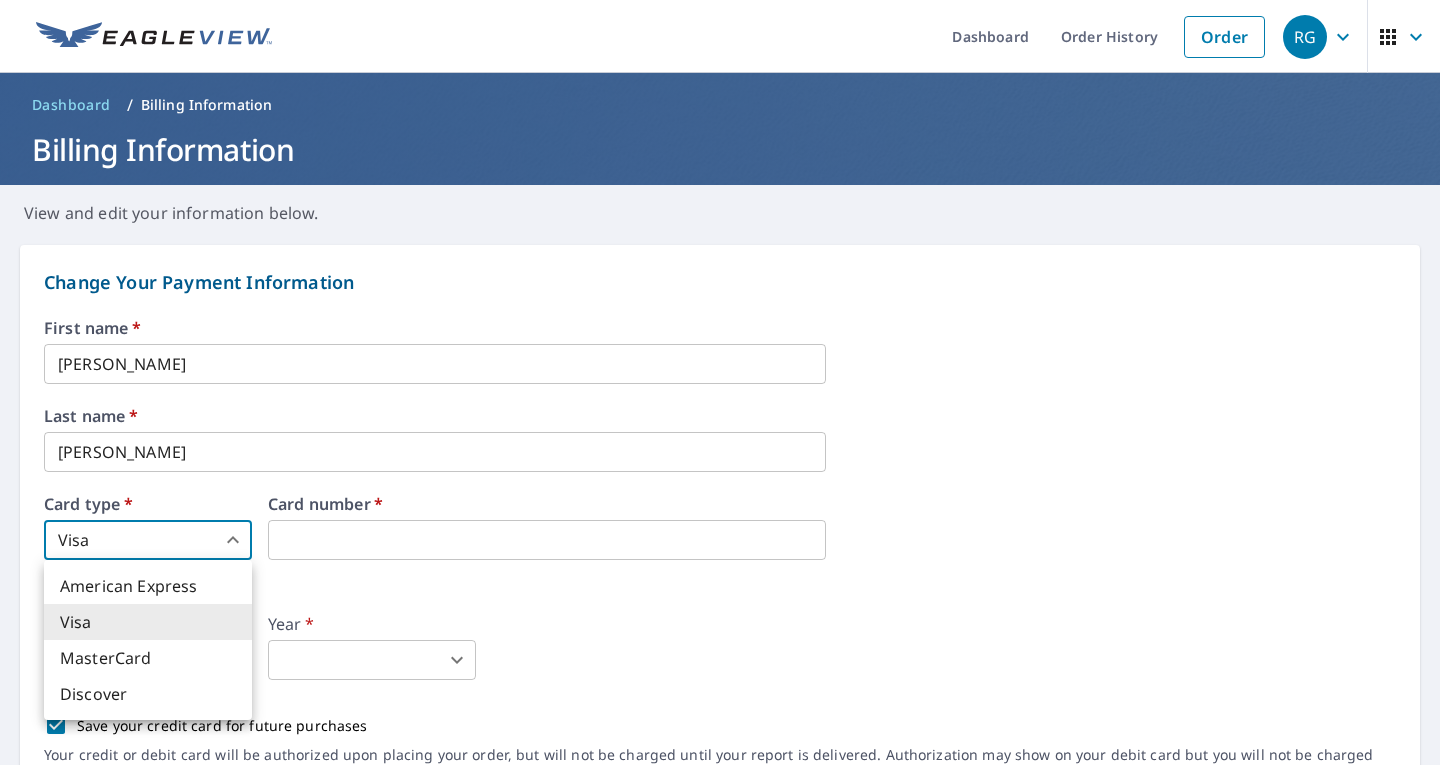 click at bounding box center [720, 382] 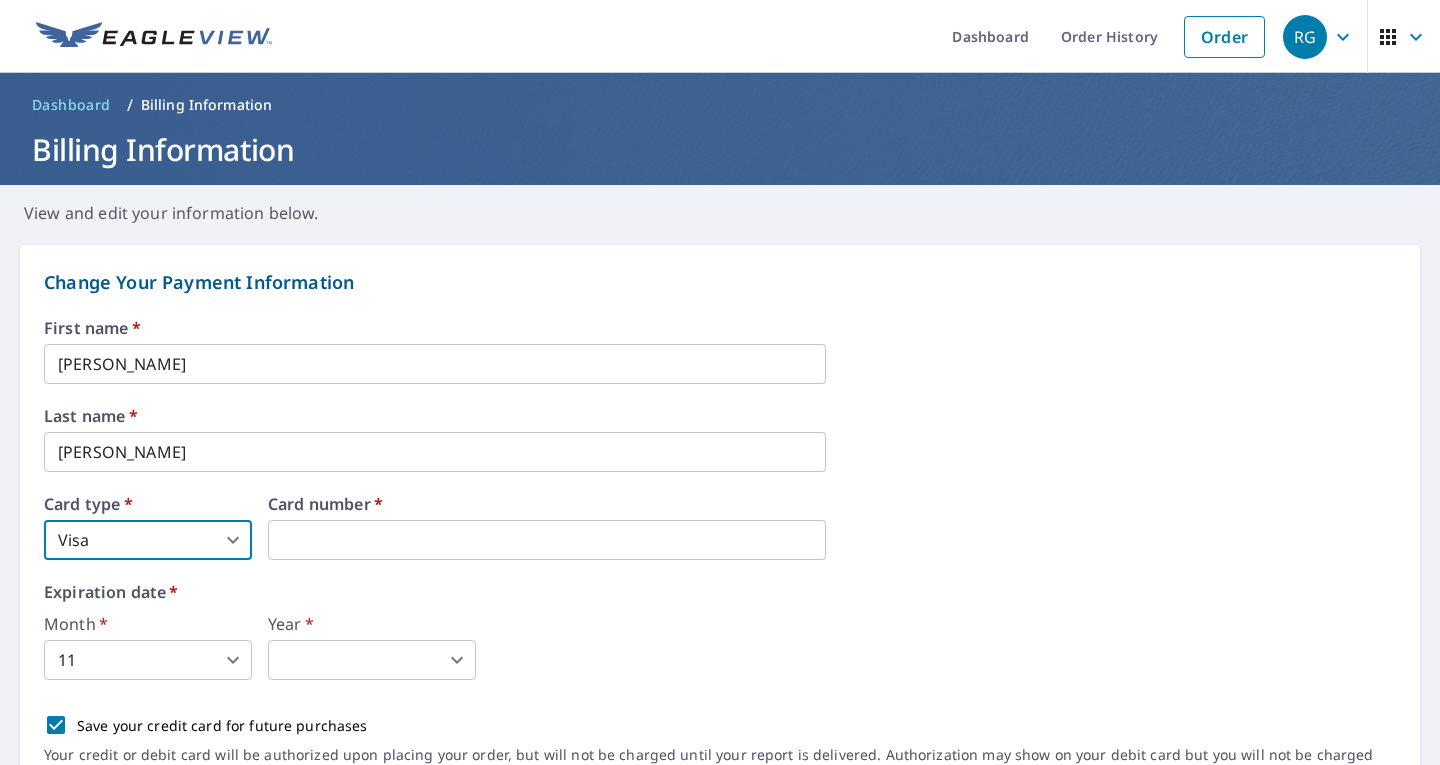 click on "American Express Visa MasterCard Discover" at bounding box center [720, 382] 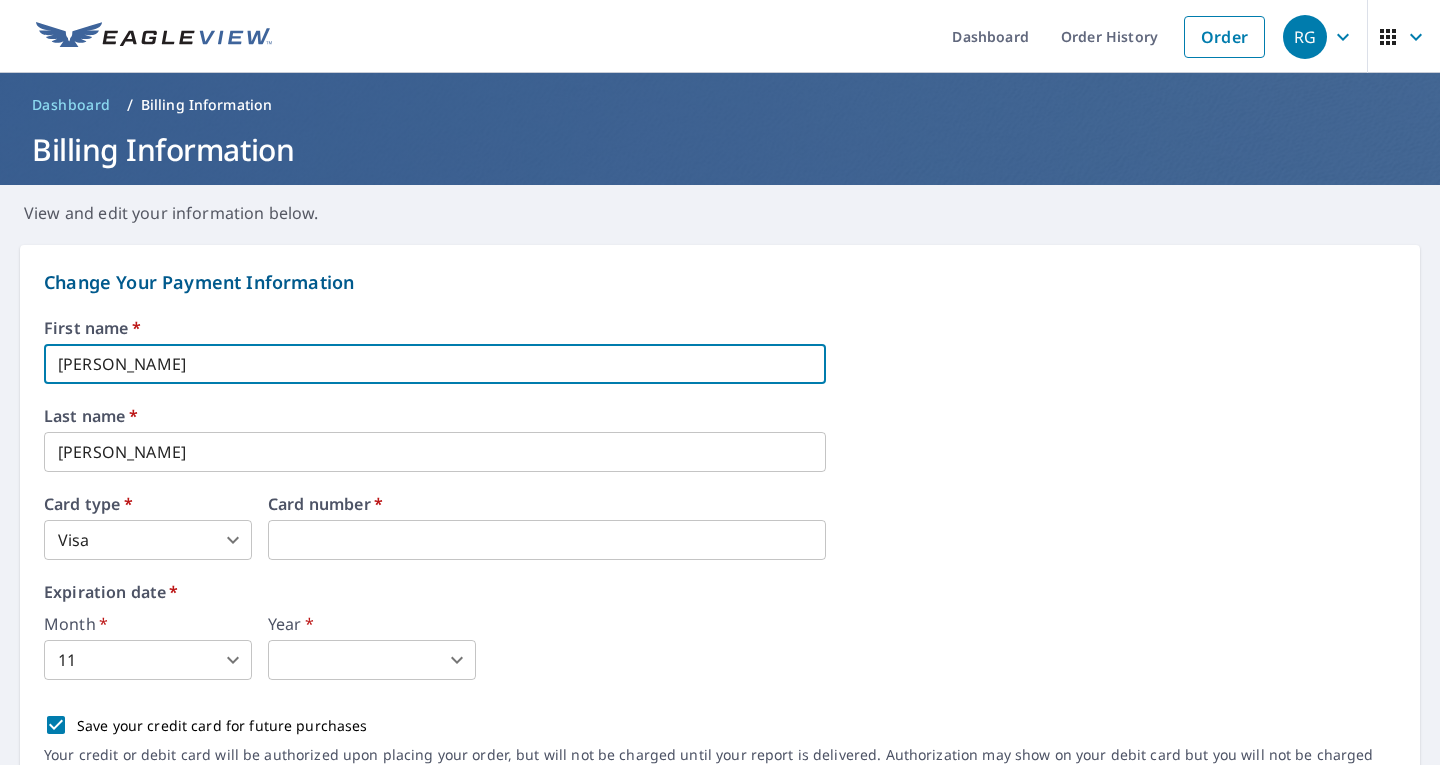 click on "Rick" at bounding box center [435, 364] 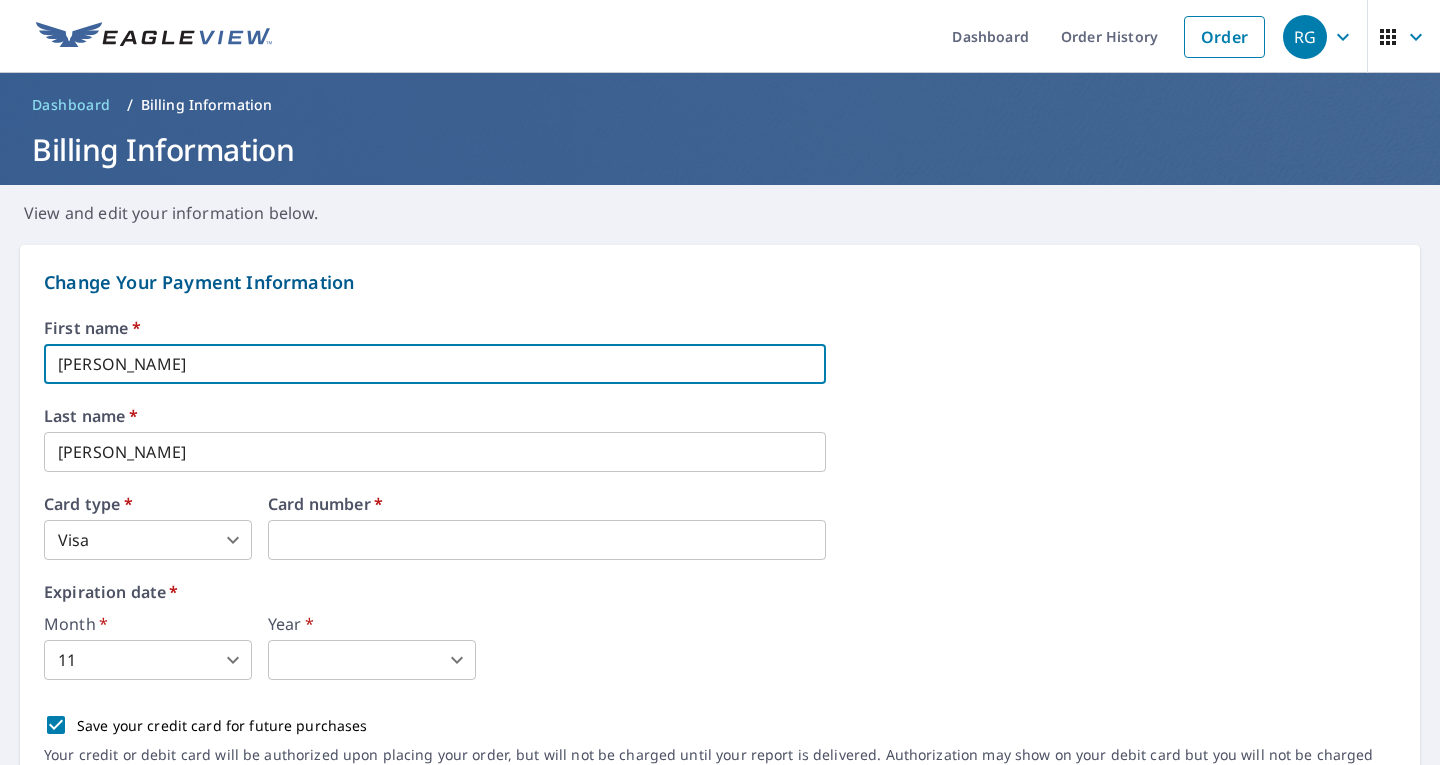 type on "richard" 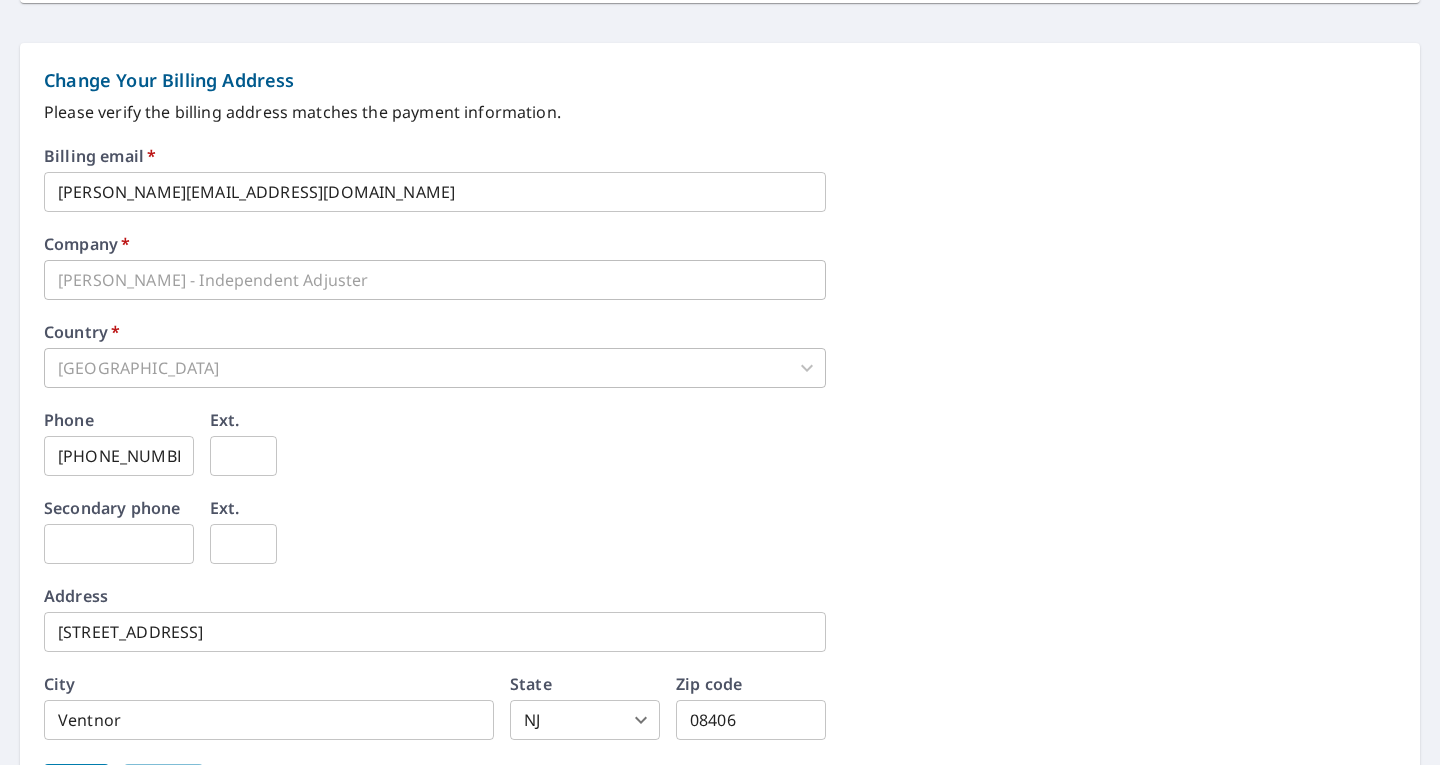 scroll, scrollTop: 400, scrollLeft: 0, axis: vertical 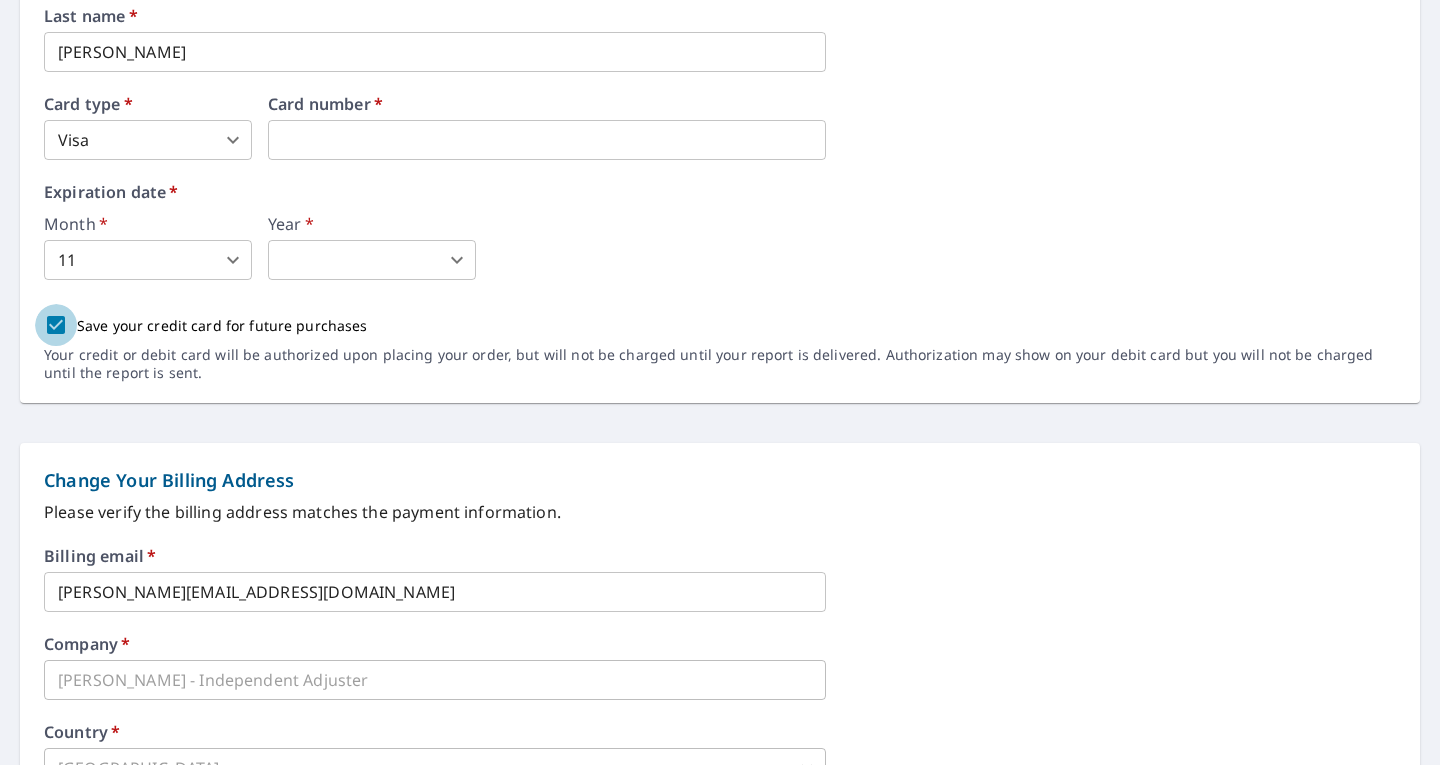 click on "Save your credit card for future purchases" at bounding box center [56, 325] 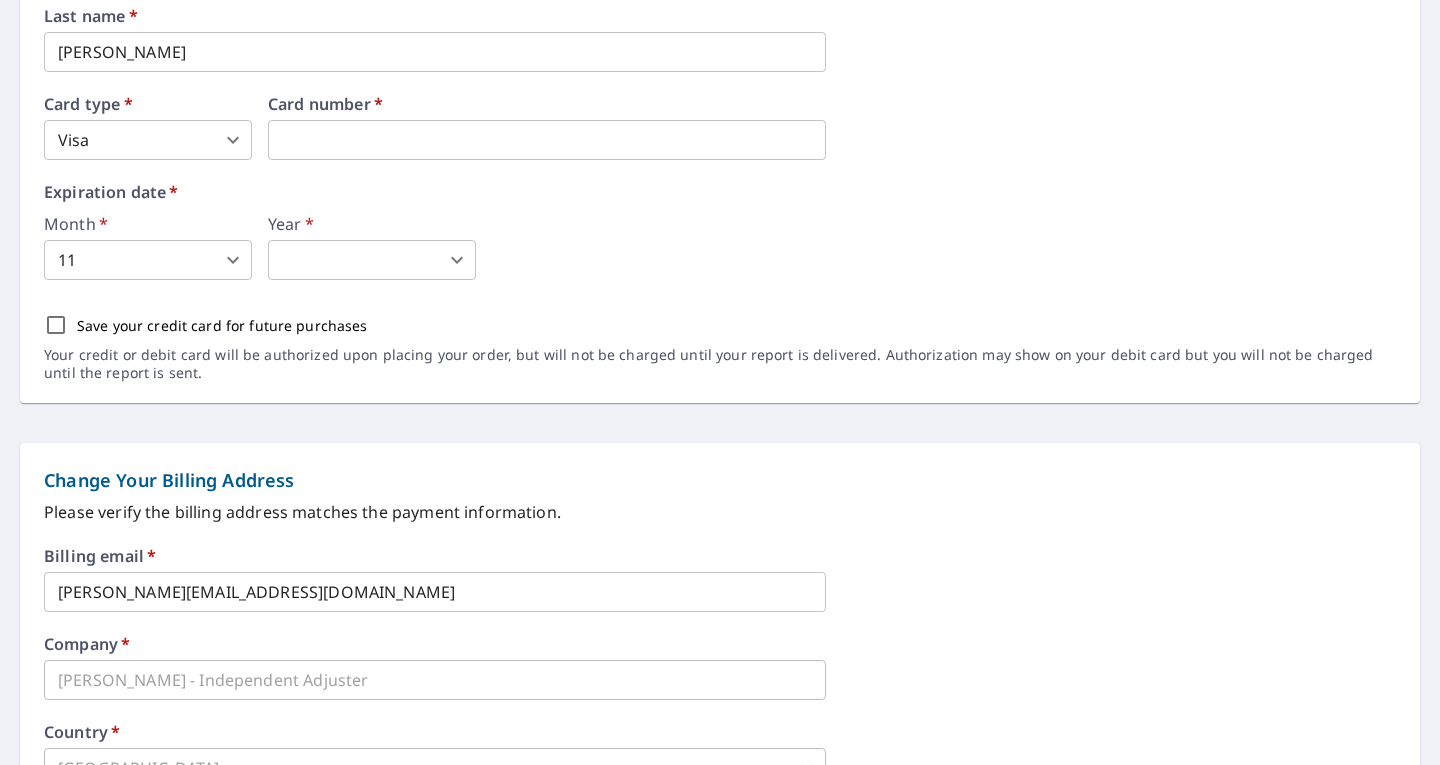 click on "Save your credit card for future purchases" at bounding box center [56, 325] 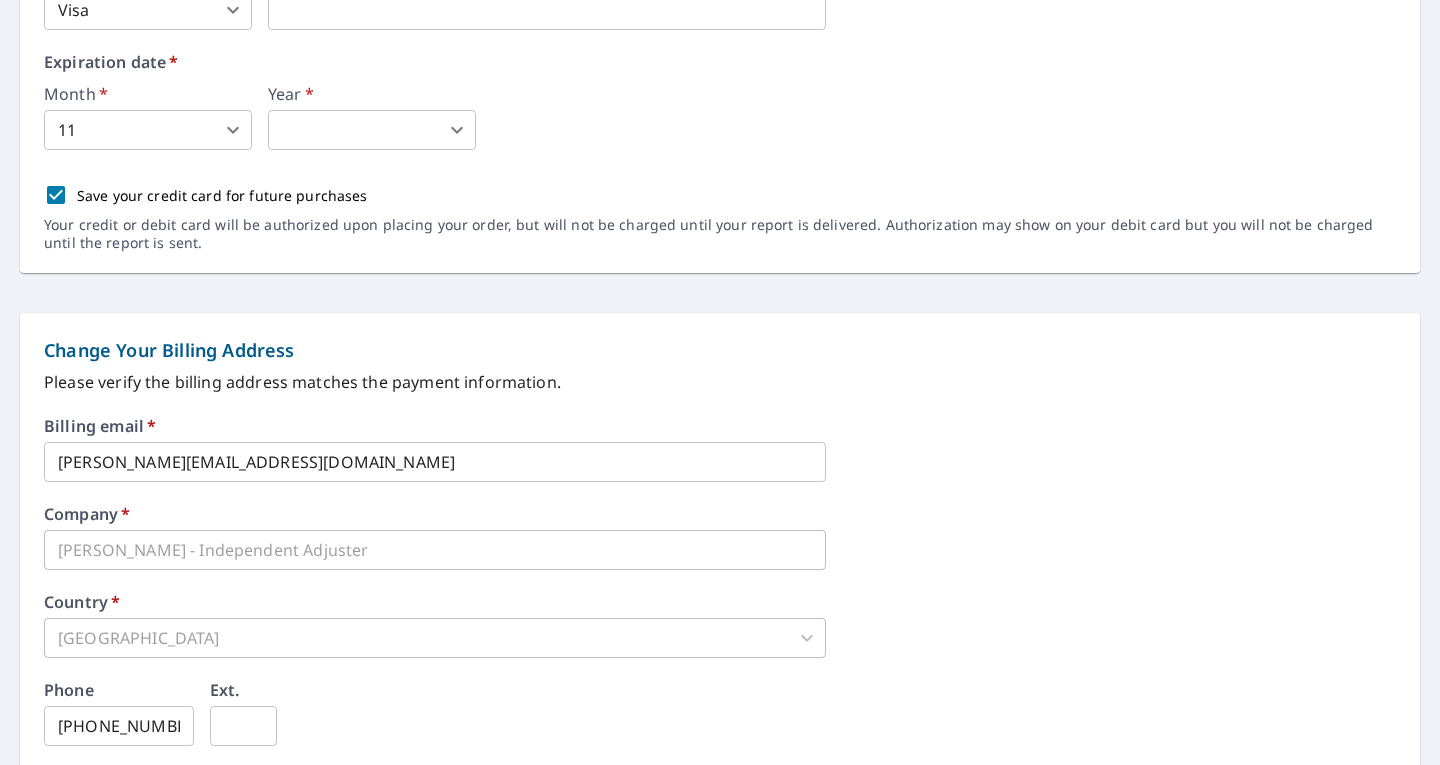 scroll, scrollTop: 930, scrollLeft: 0, axis: vertical 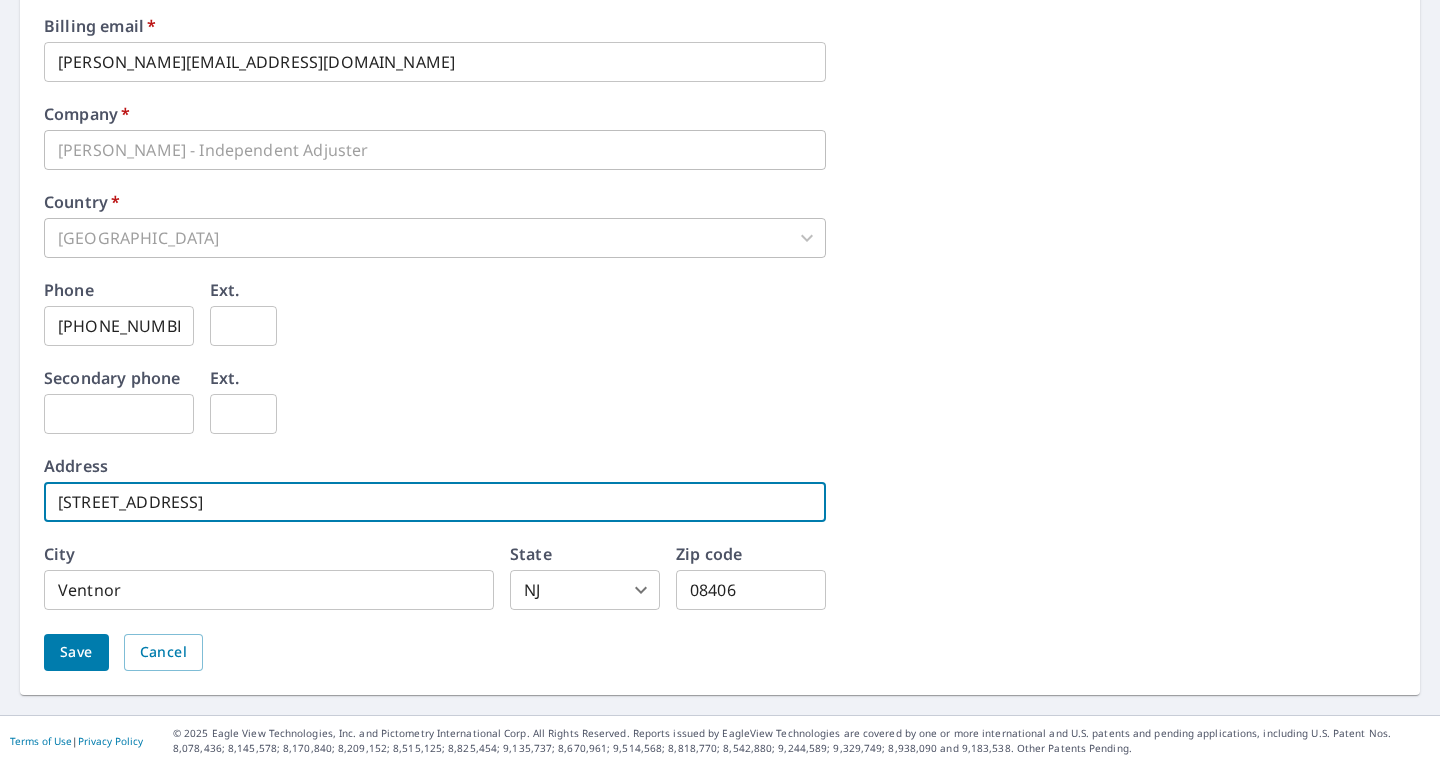 click on "11 South New Haven Ave." at bounding box center (435, 502) 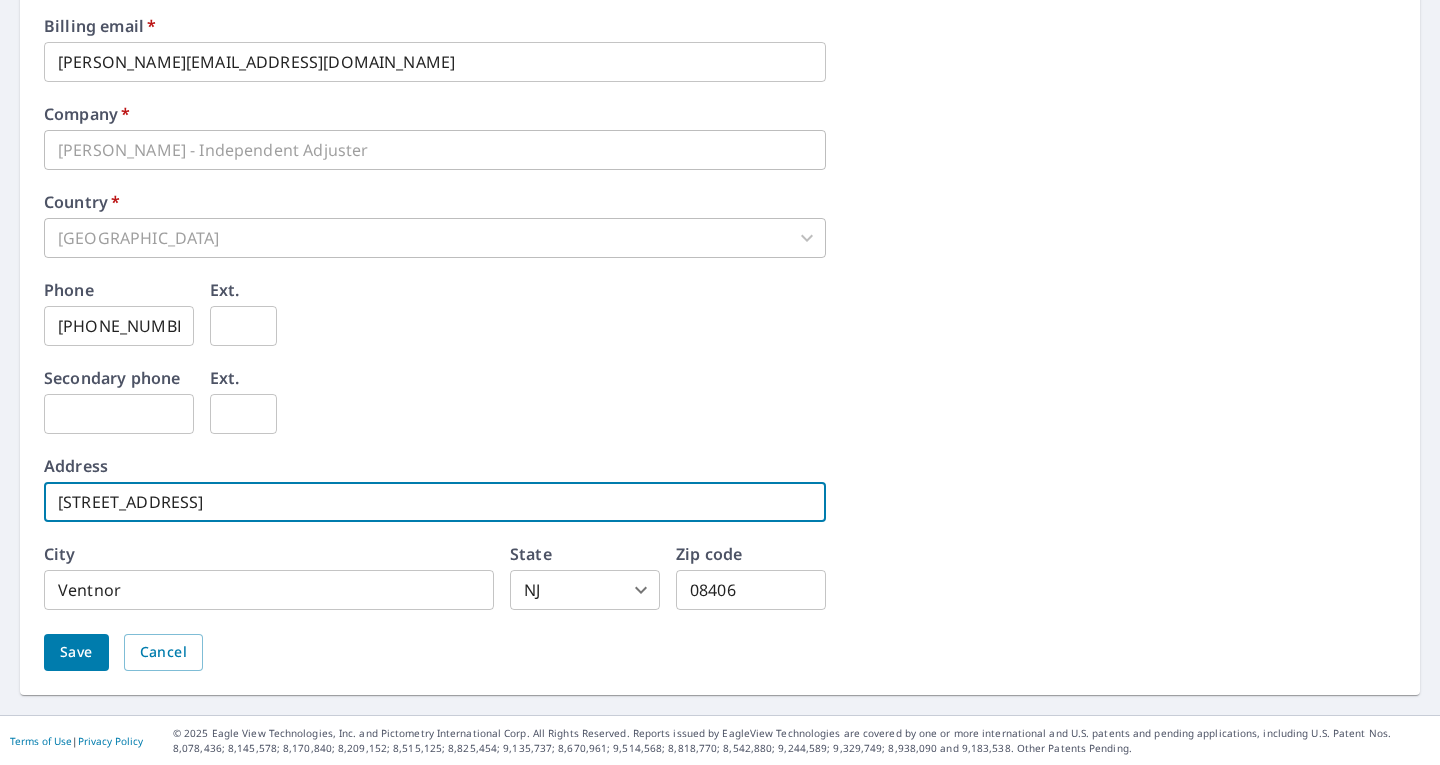 type on "59-323 pupukea rd" 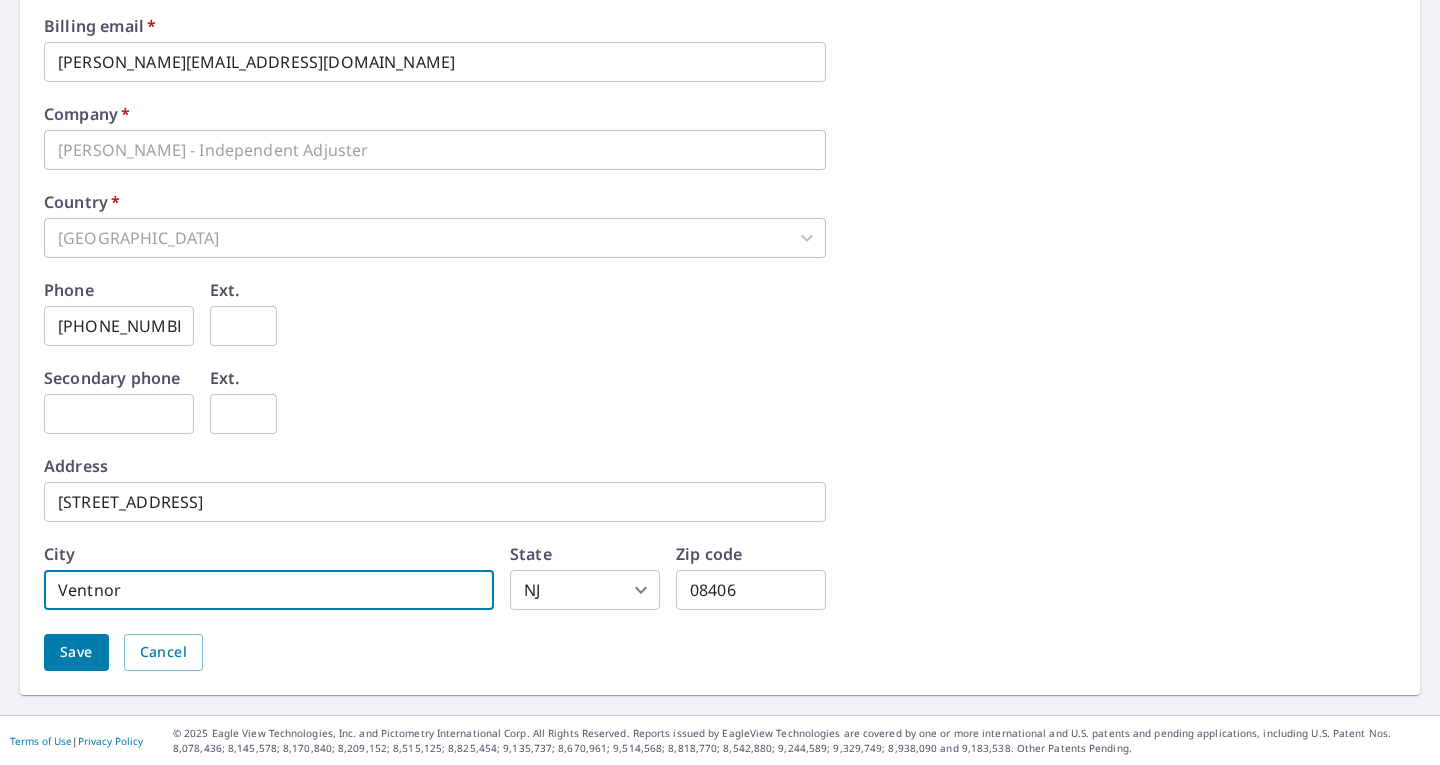 drag, startPoint x: 211, startPoint y: 588, endPoint x: 0, endPoint y: 604, distance: 211.60576 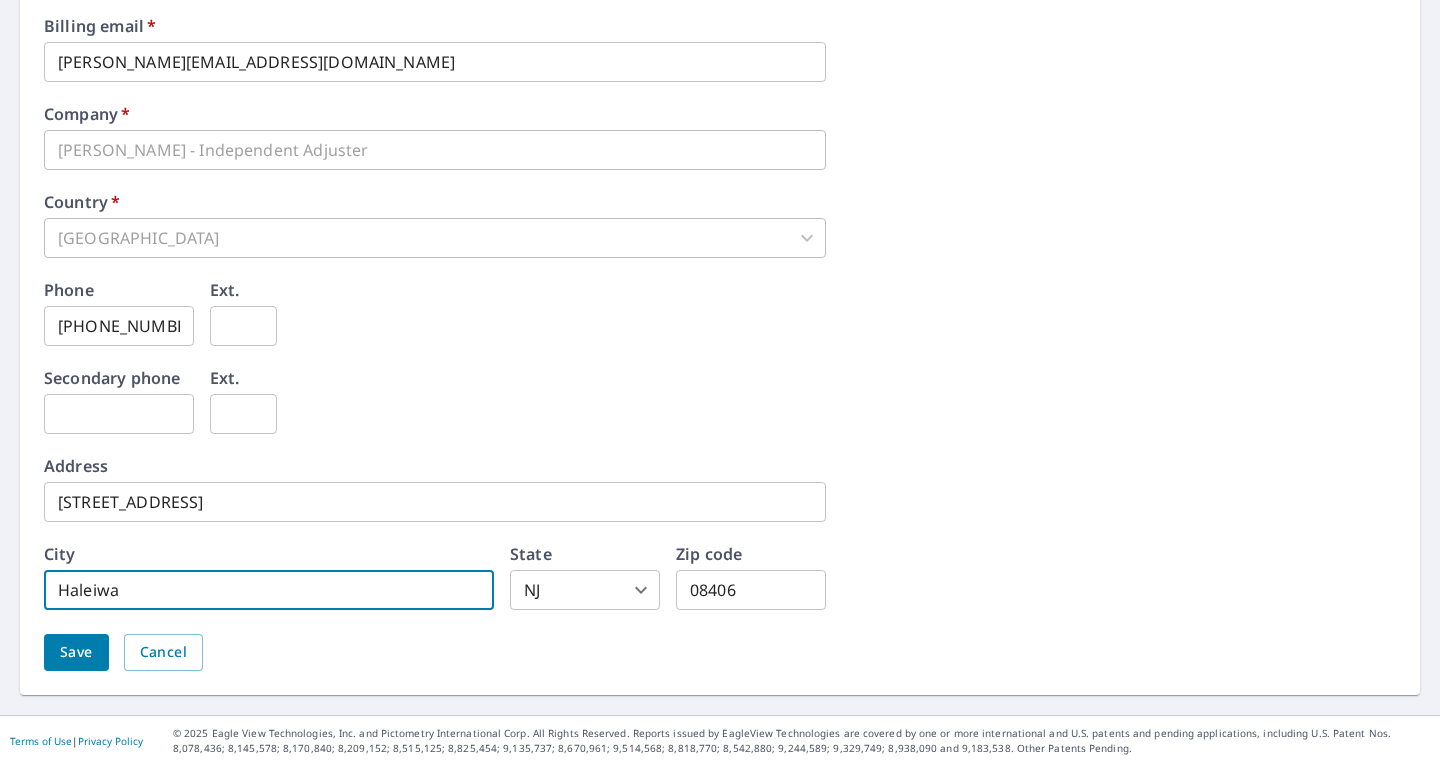 type on "Haleiwa" 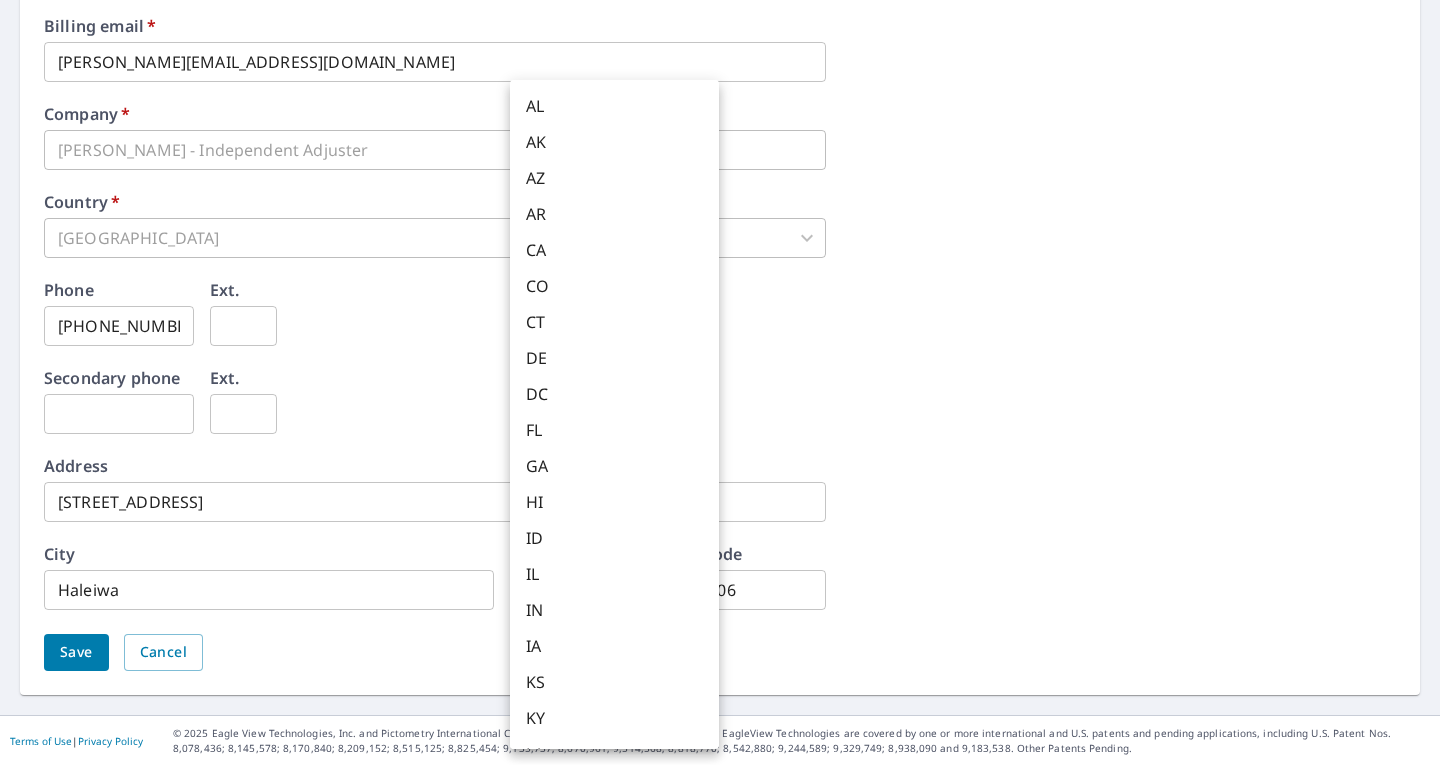 click on "RG RG
Dashboard Order History Order RG Dashboard / Billing Information Billing Information View and edit your information below. Change Your Payment Information First name   * richard ​ Last name   * Guerrieri ​ Card type   * Visa 2 ​ Card number   * Expiration date   * Month   * 11 11 ​ Year   * ​ 2024 ​ Save your credit card for future purchases Your credit or debit card will be authorized upon placing your order, but will not be charged until your report is delivered. Authorization may show on your debit card but you will not be charged until the report is sent. Change Your Billing Address Please verify the billing address matches the payment information. Billing email   * rick@rrvoyager.com ​ Company   * Rick Guerrieri - Independent Adjuster ​ Country   * United States US ​ Phone 808-723-0013 ​ Ext. ​ Secondary phone ​ Ext. ​ Address 59-323 pupukea rd ​ City Haleiwa ​ State NJ NJ ​ Zip code 08406 ​ Save Cancel Terms of Use  |  Privacy Policy" at bounding box center [720, 382] 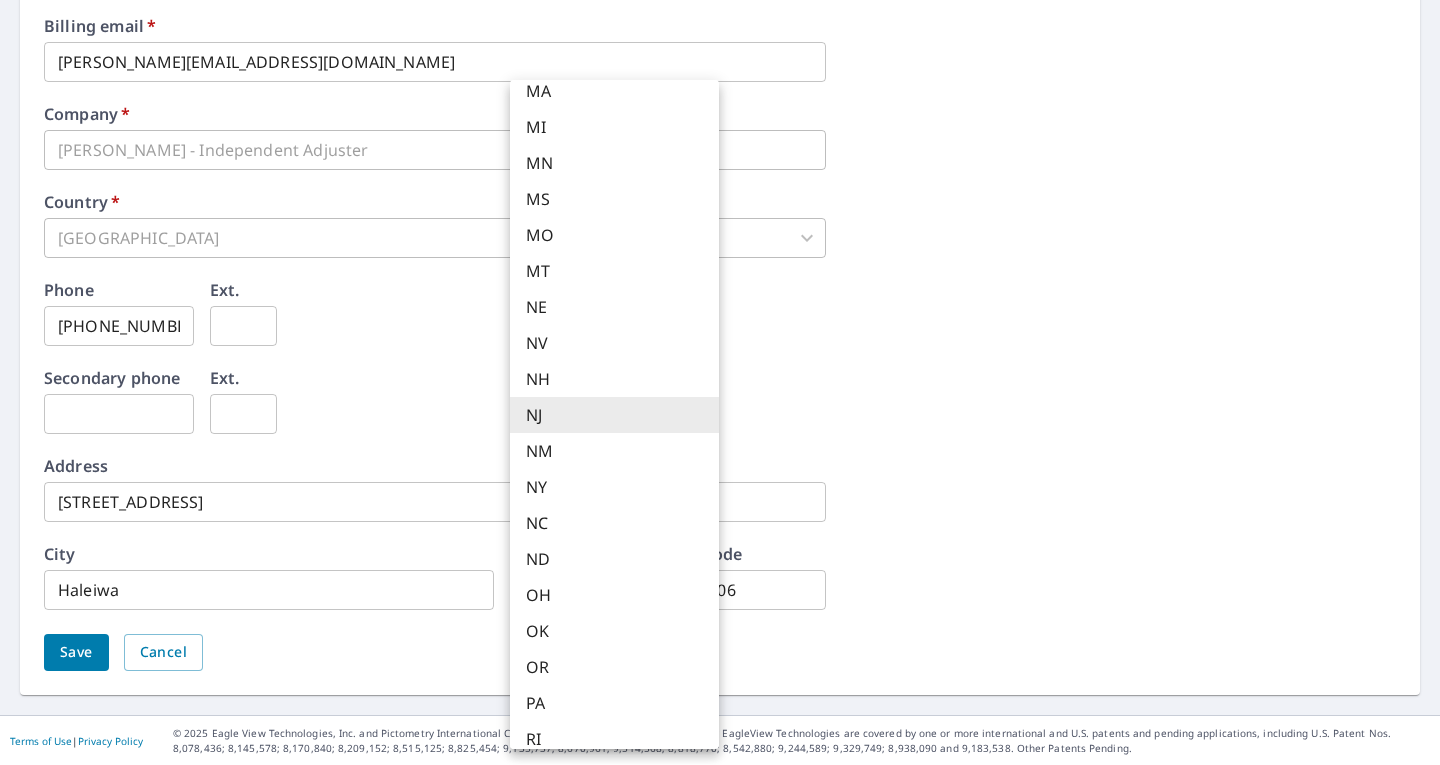 type 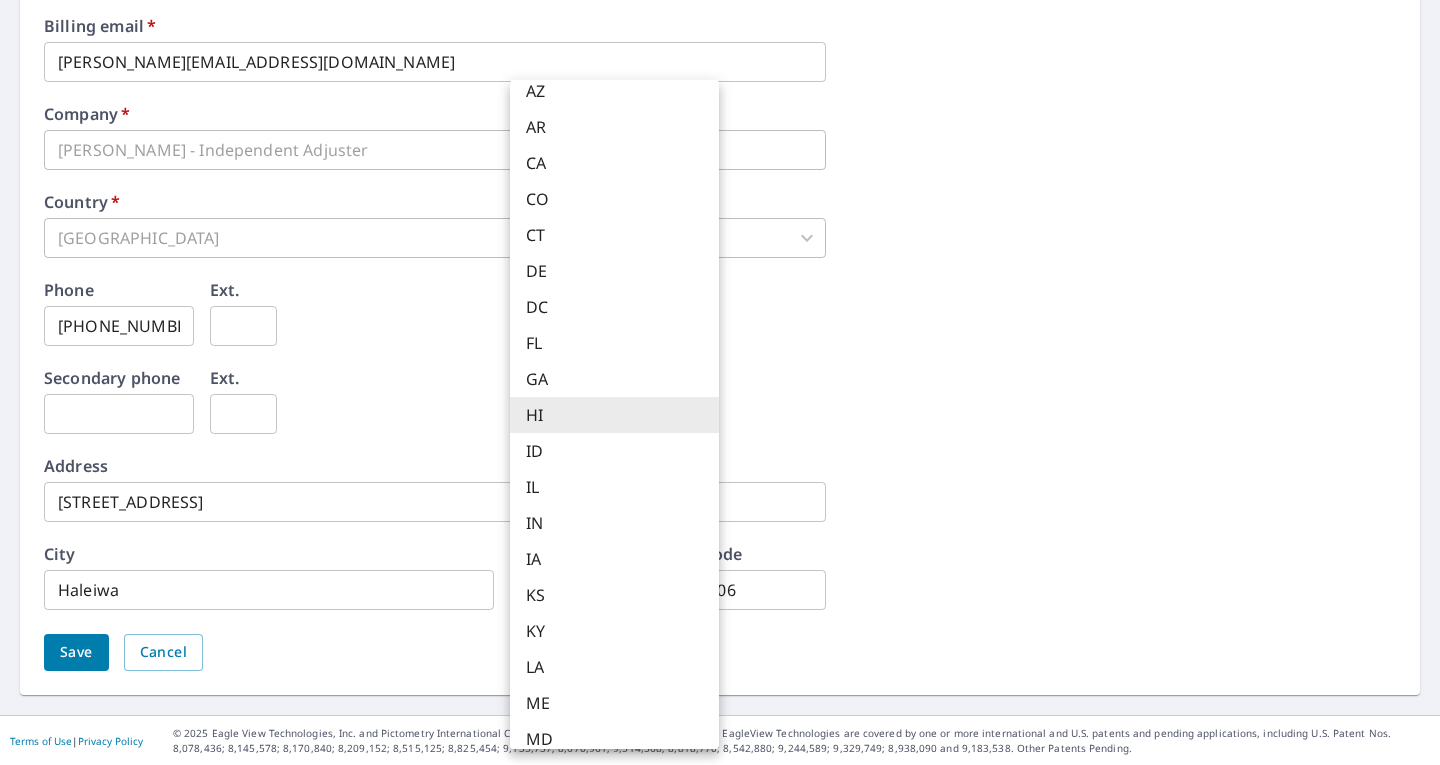 click at bounding box center [720, 382] 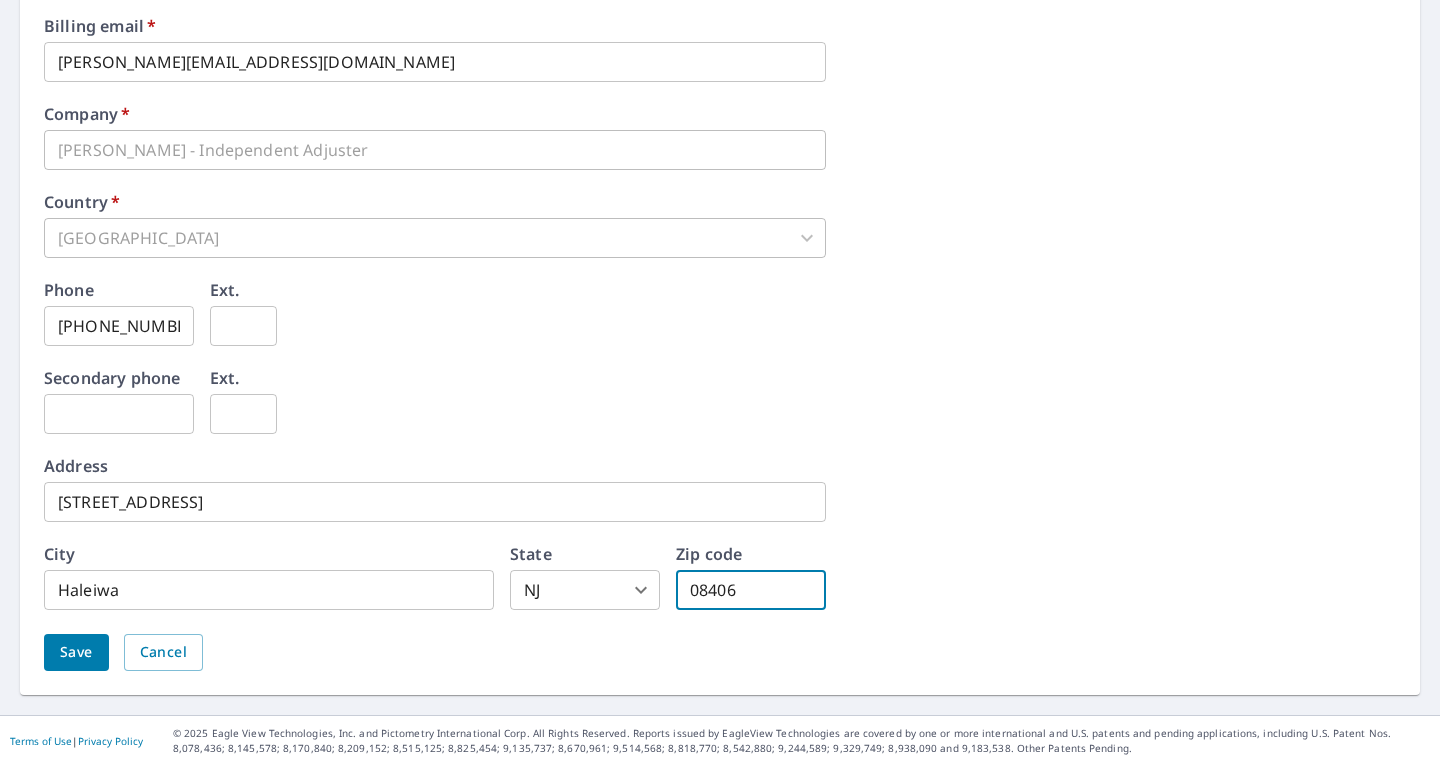click on "08406" at bounding box center (751, 590) 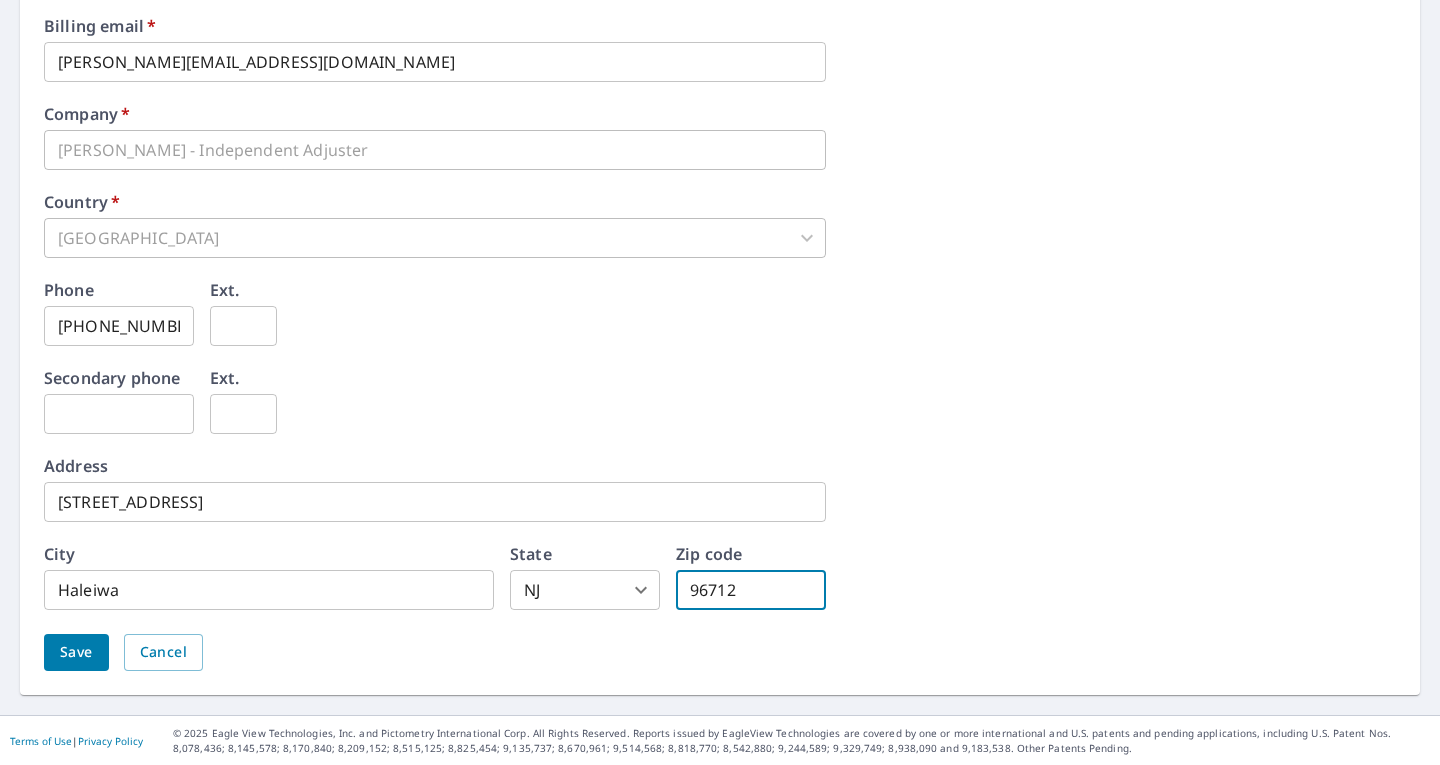 type on "96712" 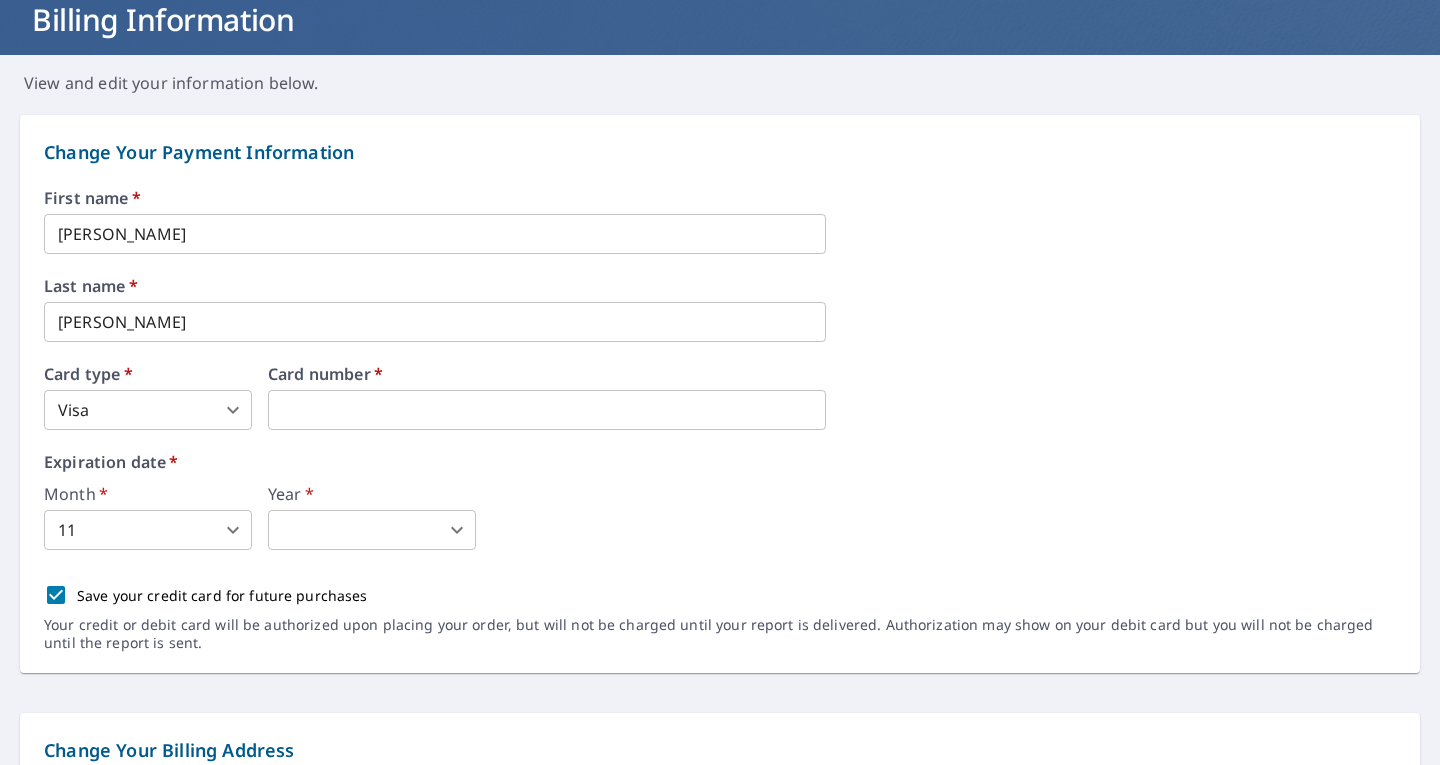 scroll, scrollTop: 530, scrollLeft: 0, axis: vertical 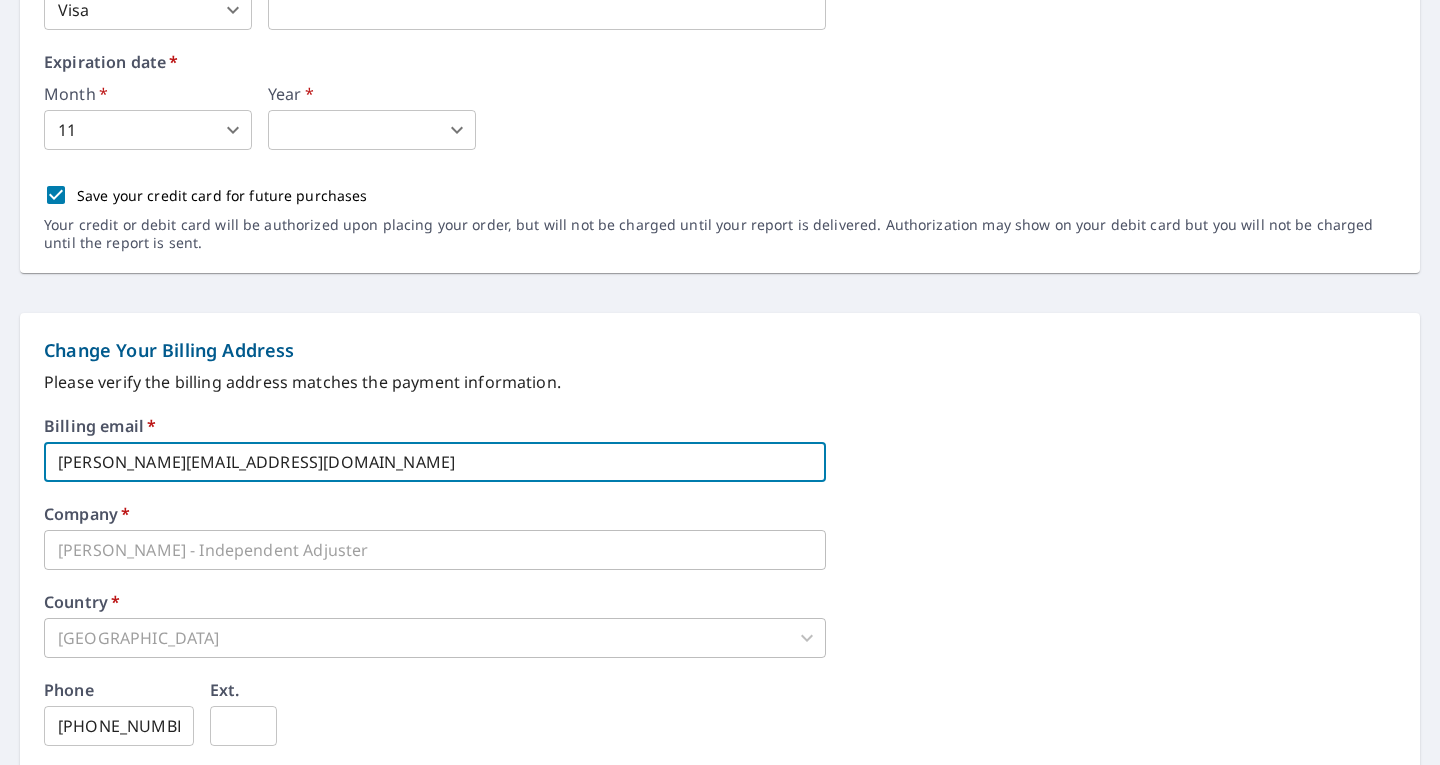 click on "rick@rrvoyager.com" at bounding box center [435, 462] 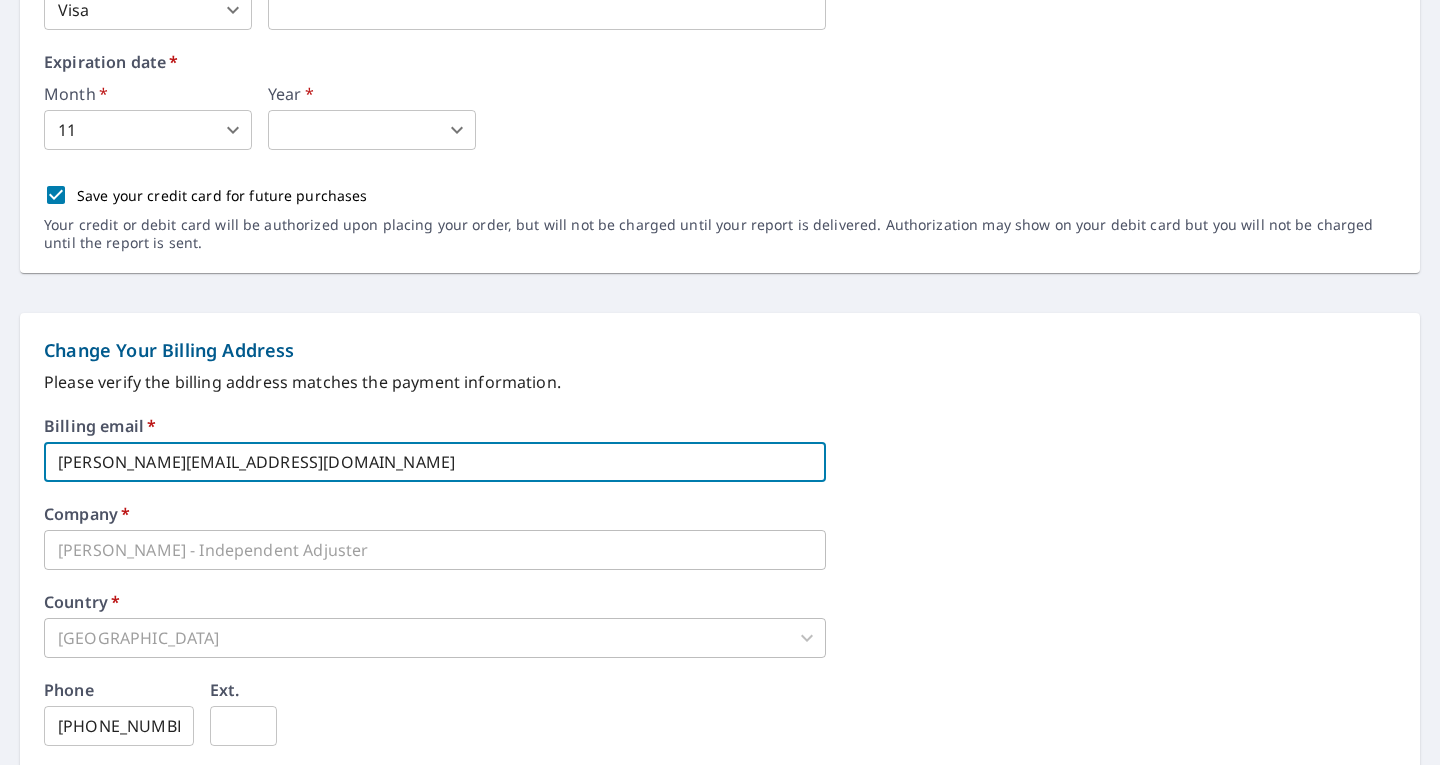 drag, startPoint x: 359, startPoint y: 462, endPoint x: 0, endPoint y: 468, distance: 359.05014 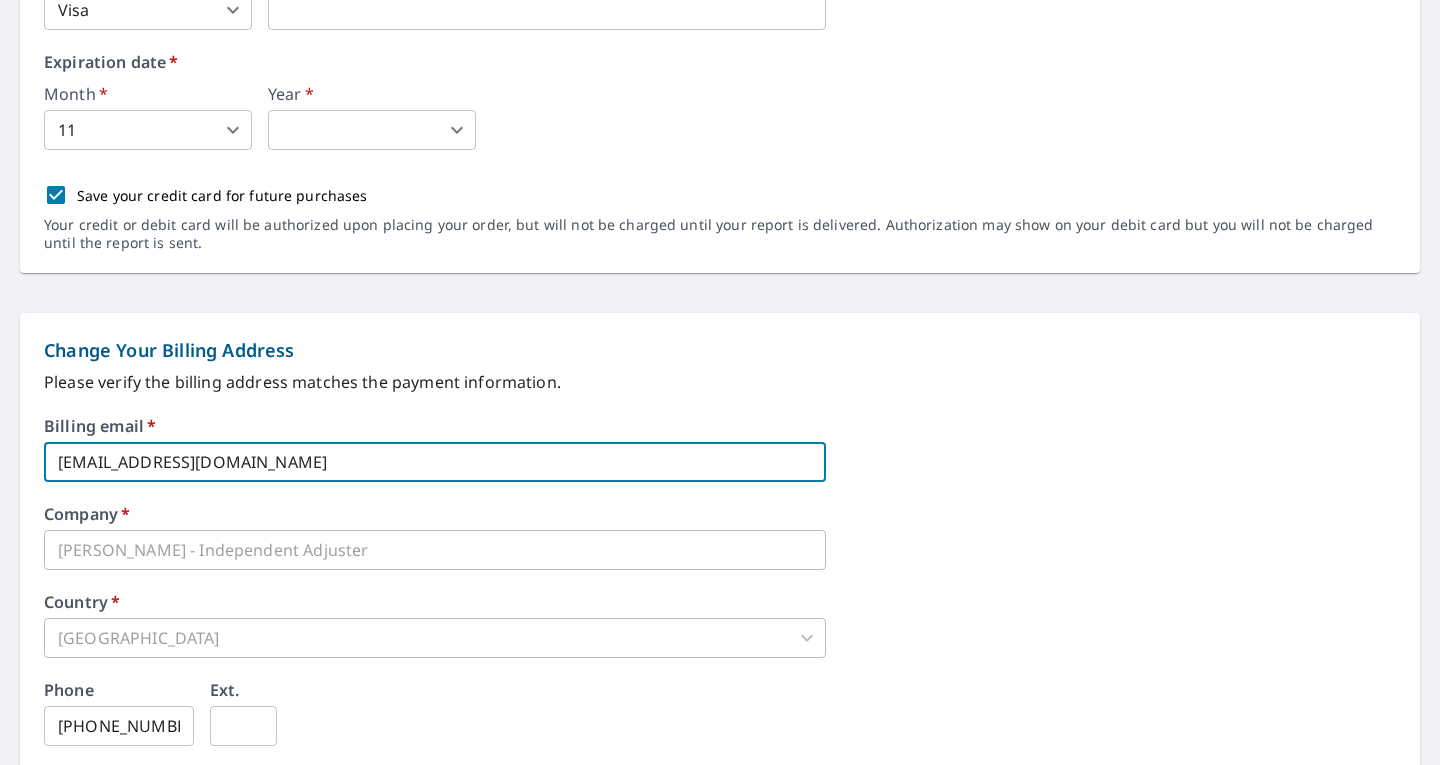 scroll, scrollTop: 130, scrollLeft: 0, axis: vertical 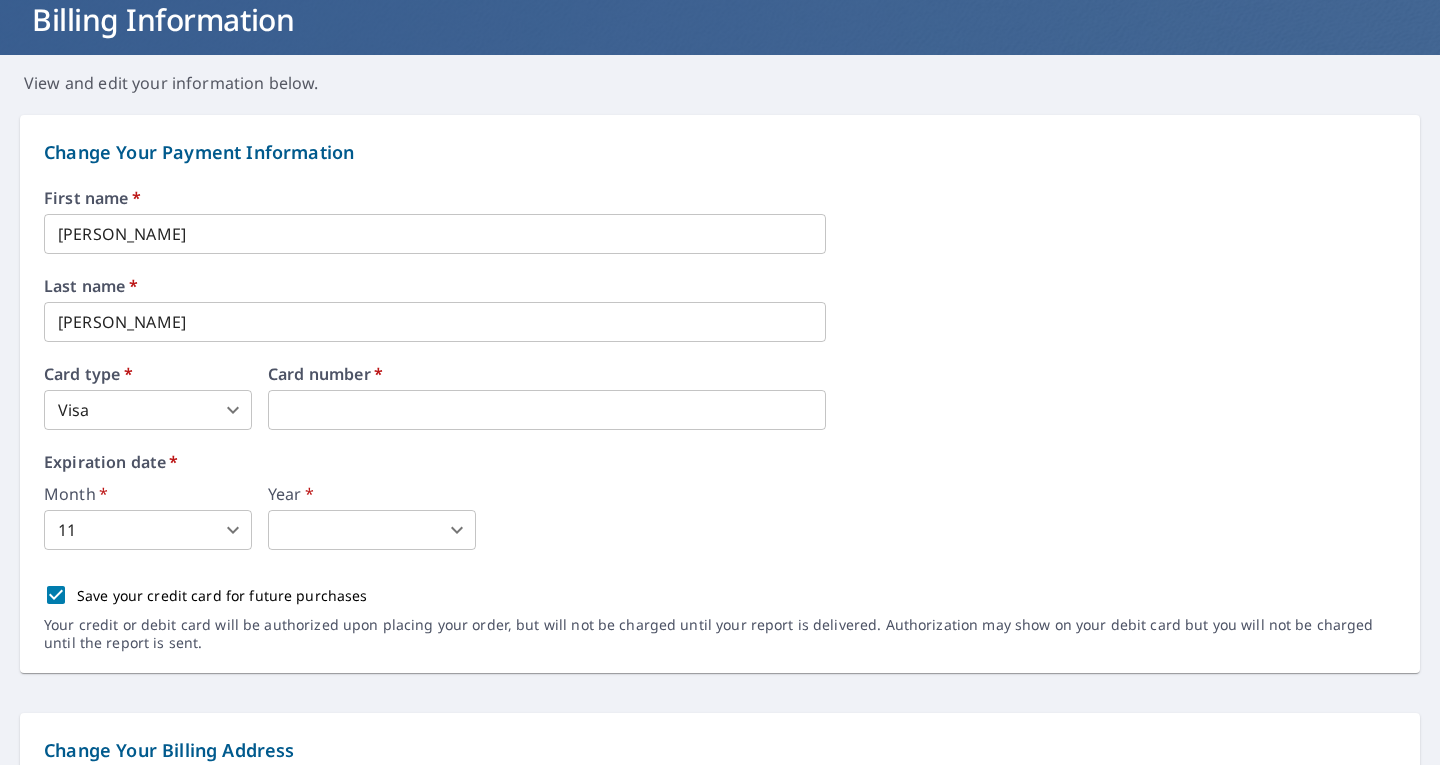 type on "trevor@rrvoyager.com" 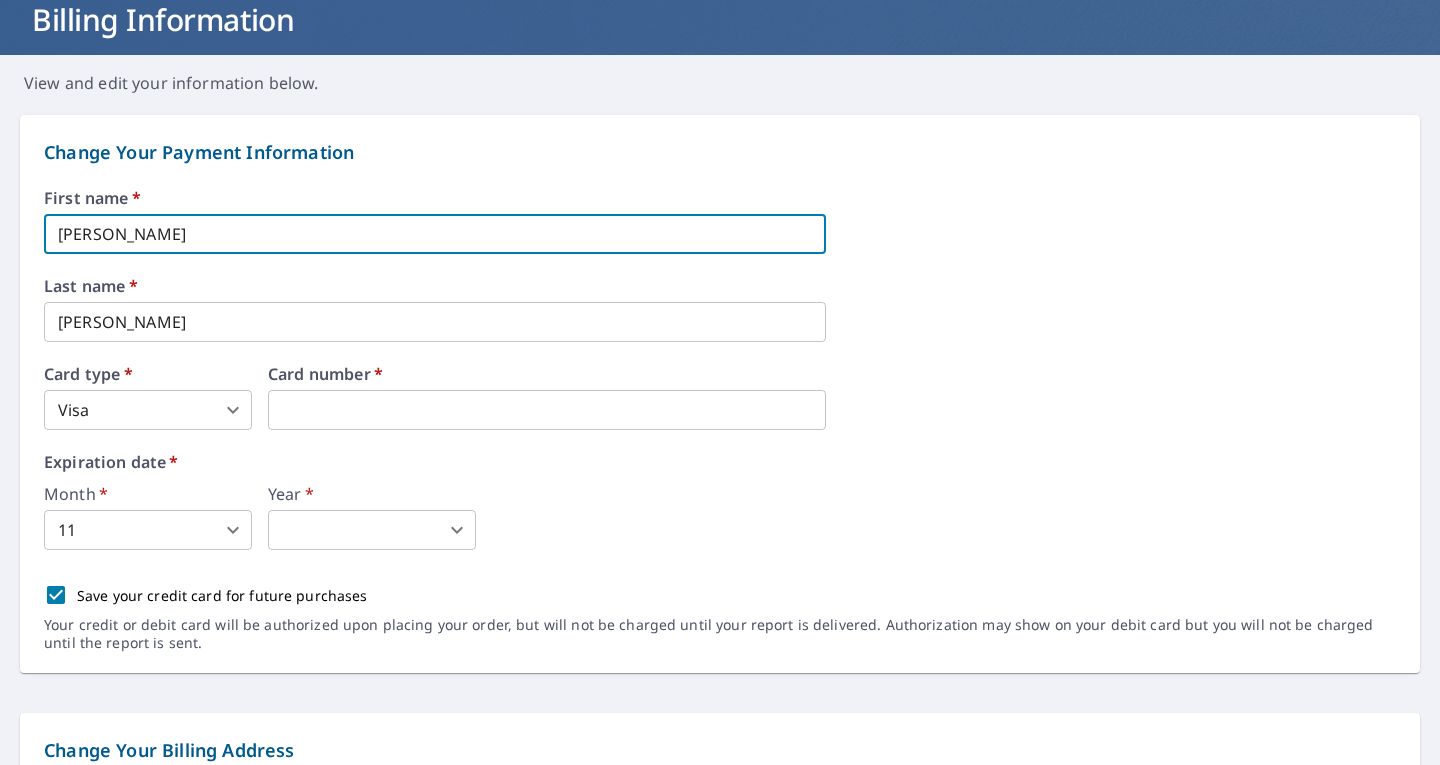 drag, startPoint x: 200, startPoint y: 236, endPoint x: 0, endPoint y: 215, distance: 201.09947 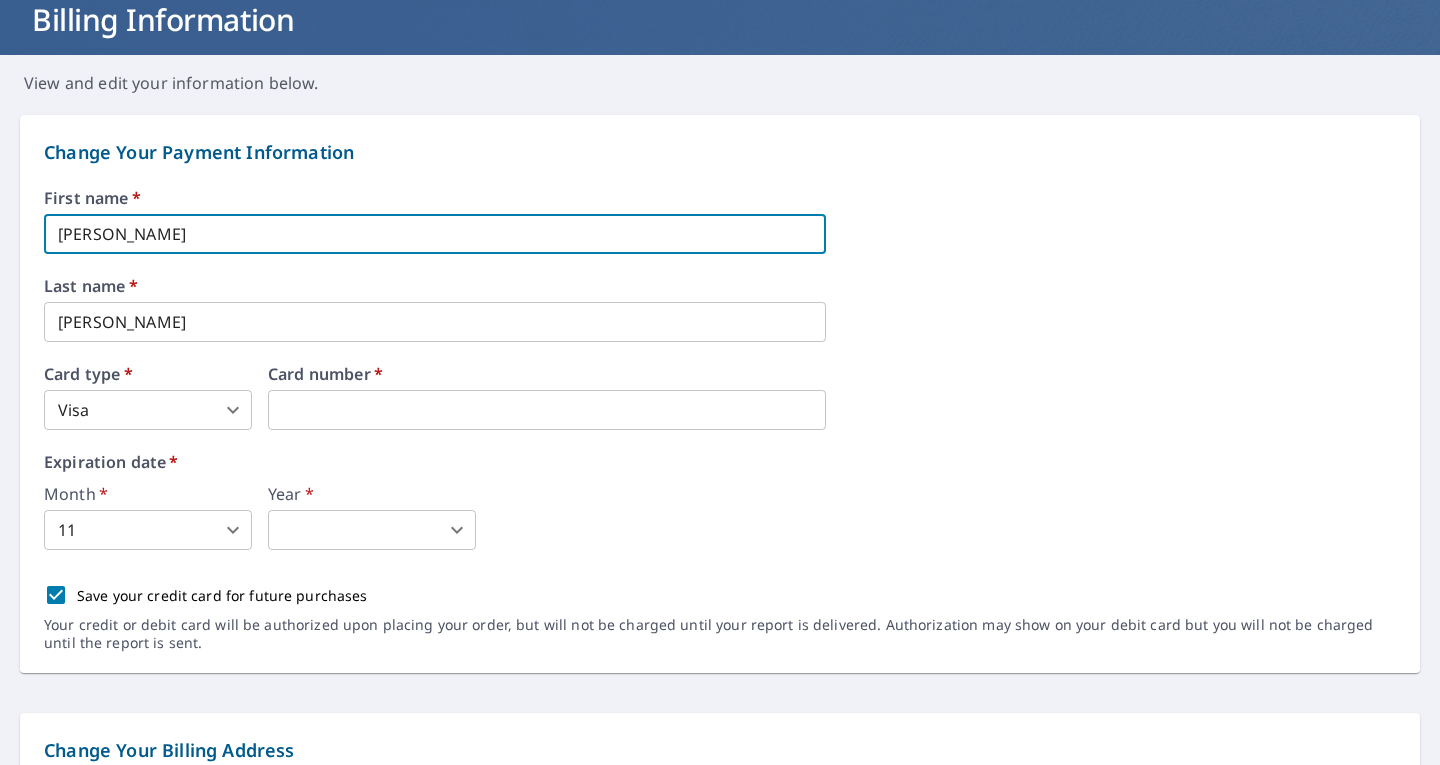 type on "Trevor" 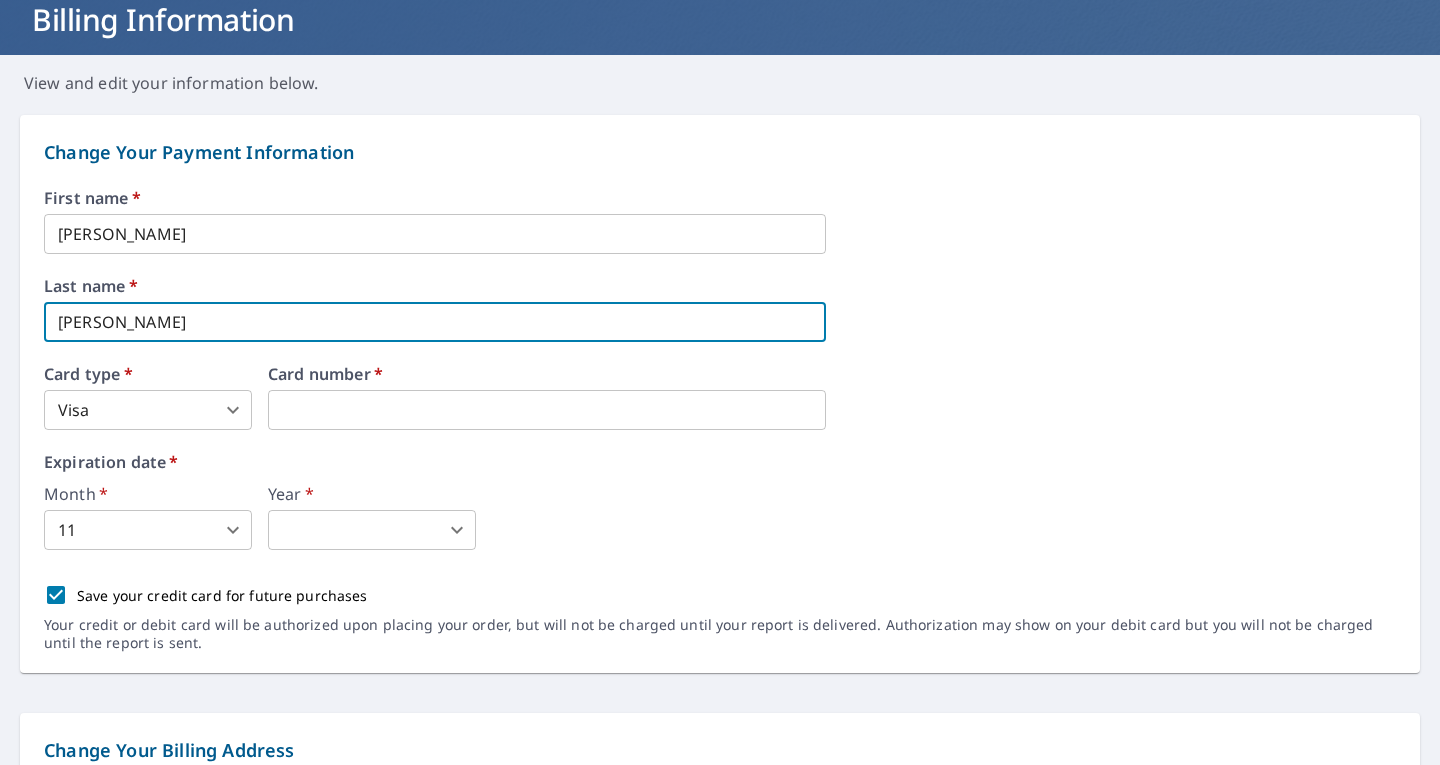 click on "Change Your Payment Information First name   * Trevor ​ Last name   * Guerrieri ​ Card type   * Visa 2 ​ Card number   * Expiration date   * Month   * 11 11 ​ Year   * ​ 2024 ​ Save your credit card for future purchases Your credit or debit card will be authorized upon placing your order, but will not be charged until your report is delivered. Authorization may show on your debit card but you will not be charged until the report is sent. Change Your Billing Address Please verify the billing address matches the payment information. Billing email   * trevor@rrvoyager.com ​ Company   * Rick Guerrieri - Independent Adjuster ​ Country   * United States US ​ Phone 808-723-0013 ​ Ext. ​ Secondary phone ​ Ext. ​ Address 59-323 pupukea rd ​ City Haleiwa ​ State NJ NJ ​ Zip code 96712 ​ Save Cancel" at bounding box center (720, 805) 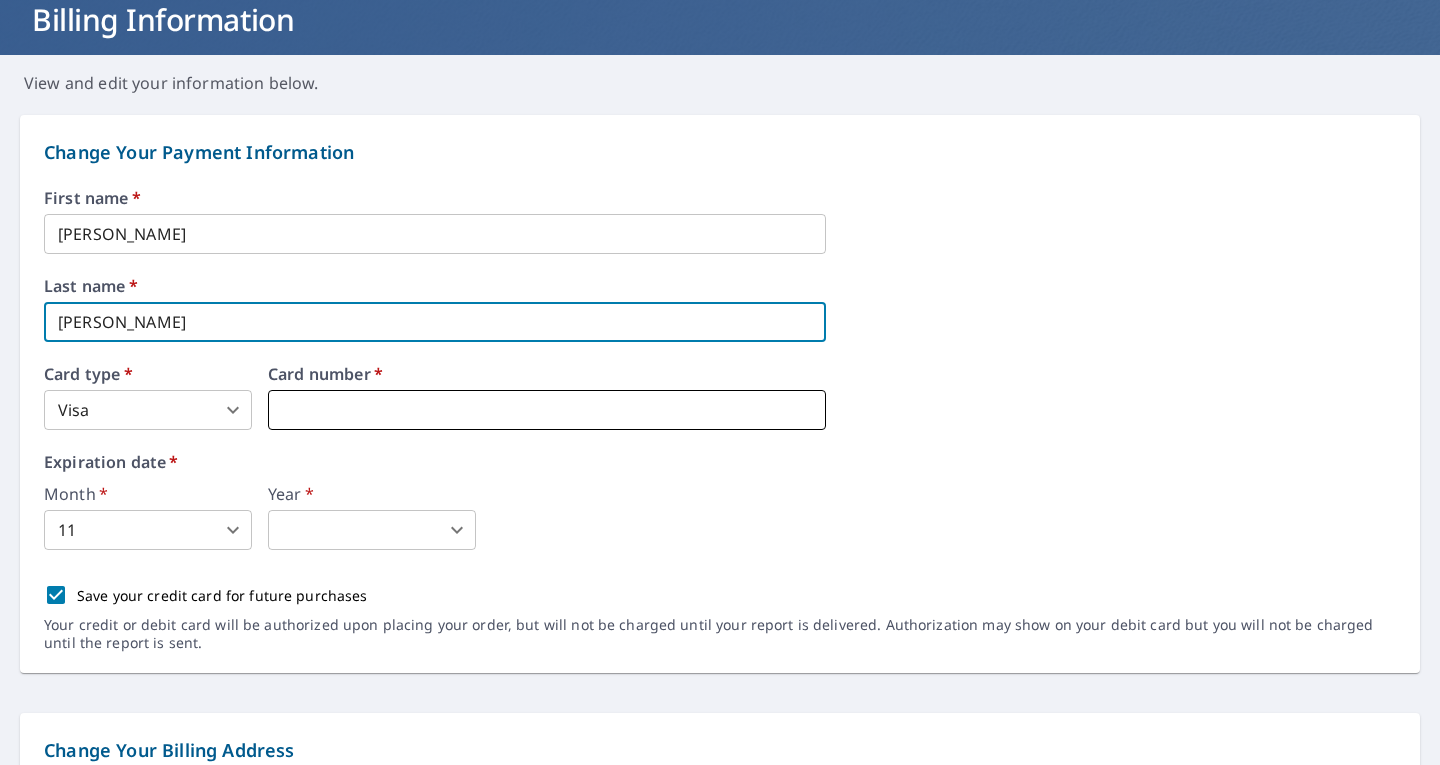 type on "Carlson" 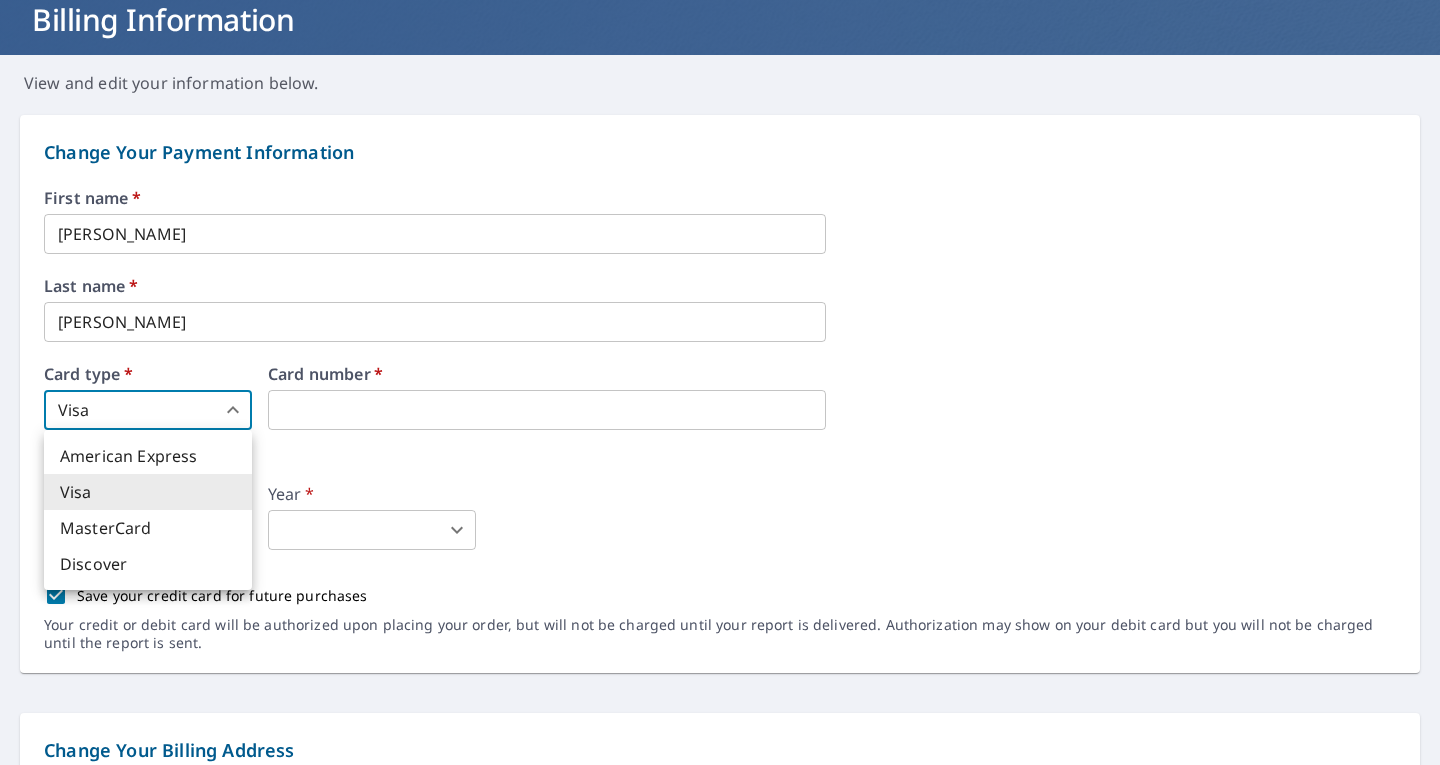click on "RG RG
Dashboard Order History Order RG Dashboard / Billing Information Billing Information View and edit your information below. Change Your Payment Information First name   * Trevor ​ Last name   * Carlson ​ Card type   * Visa 2 ​ Card number   * Expiration date   * Month   * 11 11 ​ Year   * ​ 2024 ​ Save your credit card for future purchases Your credit or debit card will be authorized upon placing your order, but will not be charged until your report is delivered. Authorization may show on your debit card but you will not be charged until the report is sent. Change Your Billing Address Please verify the billing address matches the payment information. Billing email   * trevor@rrvoyager.com ​ Company   * Rick Guerrieri - Independent Adjuster ​ Country   * United States US ​ Phone 808-723-0013 ​ Ext. ​ Secondary phone ​ Ext. ​ Address 59-323 pupukea rd ​ City Haleiwa ​ State NJ NJ ​ Zip code 96712 ​ Save Cancel Terms of Use  |  Privacy Policy" at bounding box center [720, 382] 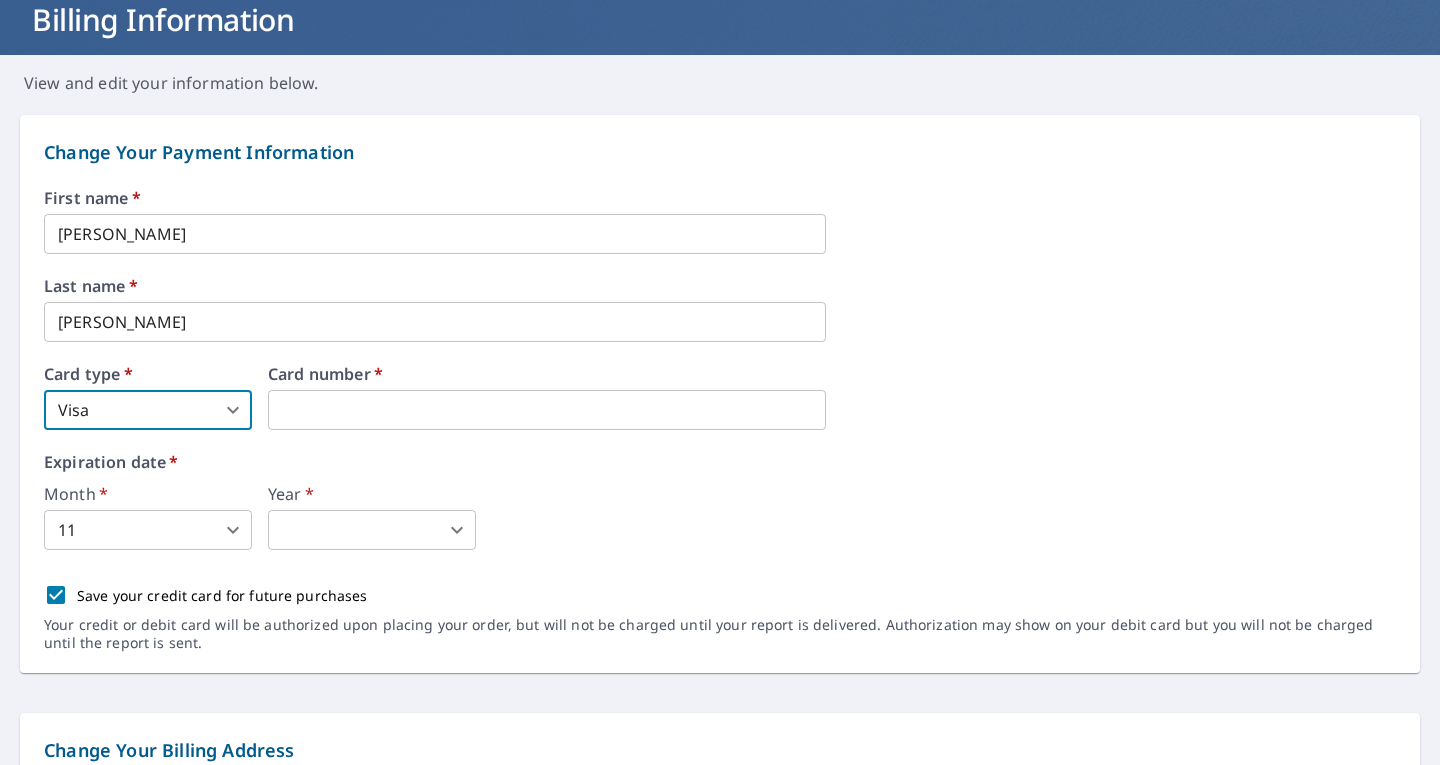 click on "First name   * Trevor ​ Last name   * Carlson ​ Card type   * Visa 2 ​ Card number   * Expiration date   * Month   * 11 11 ​ Year   * ​ 2024 ​ Save your credit card for future purchases Your credit or debit card will be authorized upon placing your order, but will not be charged until your report is delivered. Authorization may show on your debit card but you will not be charged until the report is sent." at bounding box center (720, 431) 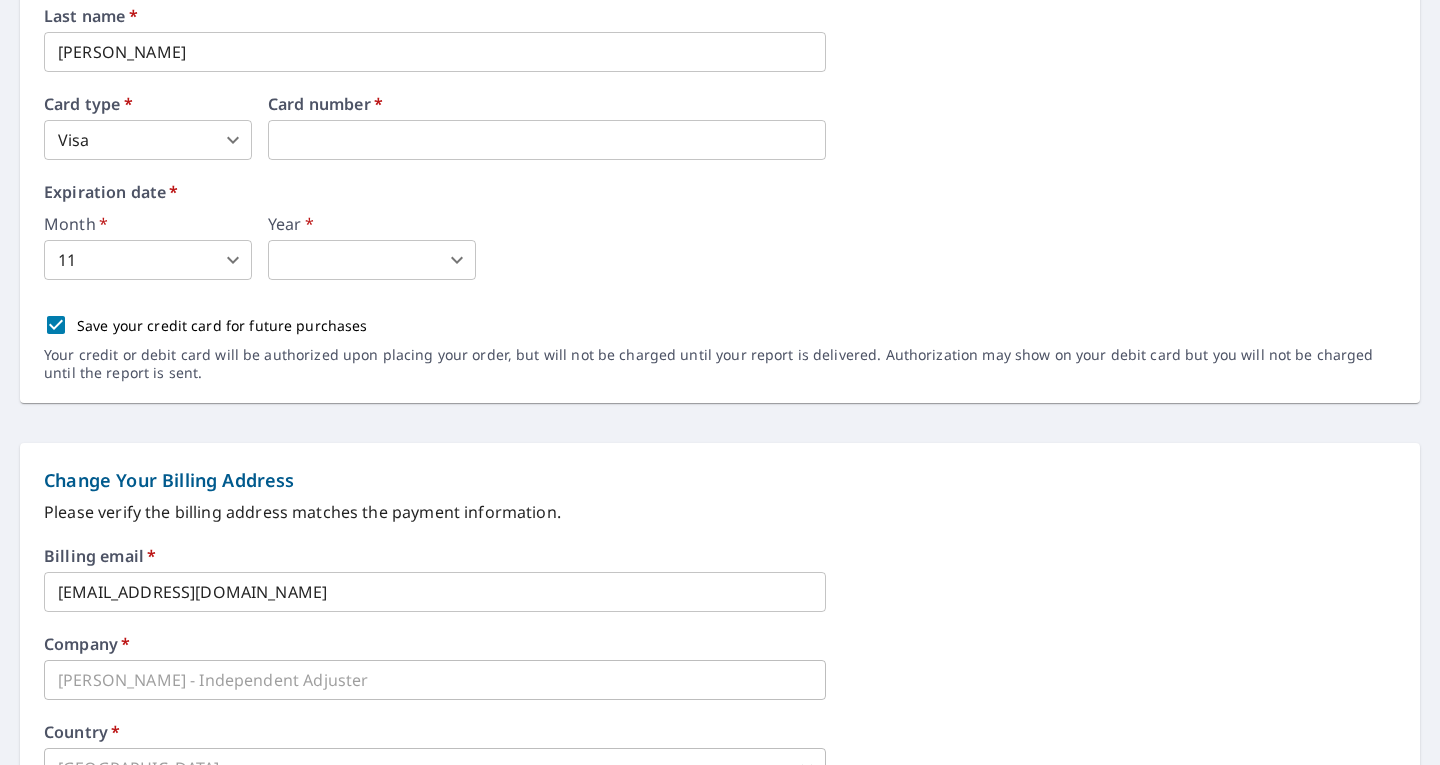scroll, scrollTop: 0, scrollLeft: 0, axis: both 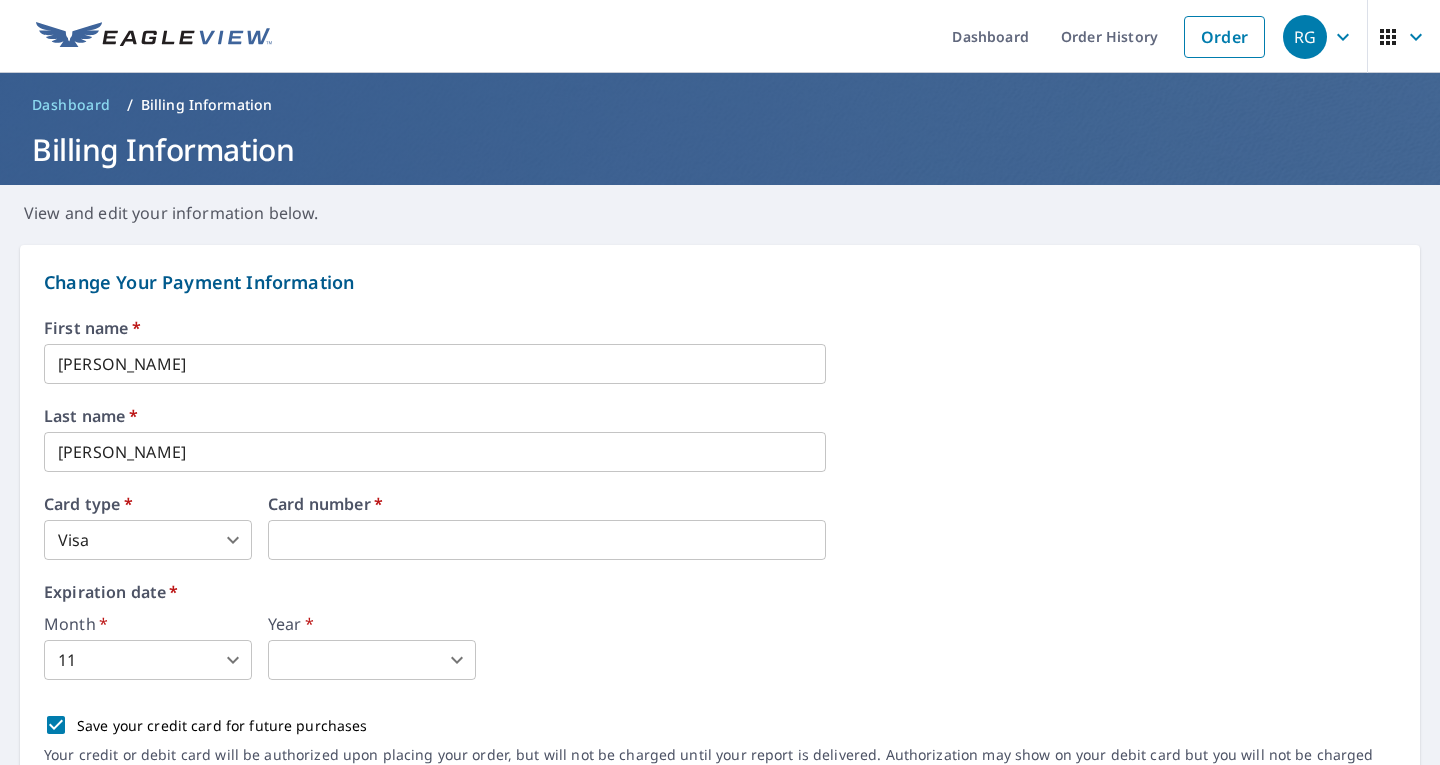 click on "RG RG
Dashboard Order History Order RG Dashboard / Billing Information Billing Information View and edit your information below. Change Your Payment Information First name   * Trevor ​ Last name   * Carlson ​ Card type   * Visa 2 ​ Card number   * Expiration date   * Month   * 11 11 ​ Year   * ​ 2024 ​ Save your credit card for future purchases Your credit or debit card will be authorized upon placing your order, but will not be charged until your report is delivered. Authorization may show on your debit card but you will not be charged until the report is sent. Change Your Billing Address Please verify the billing address matches the payment information. Billing email   * trevor@rrvoyager.com ​ Company   * Rick Guerrieri - Independent Adjuster ​ Country   * United States US ​ Phone 808-723-0013 ​ Ext. ​ Secondary phone ​ Ext. ​ Address 59-323 pupukea rd ​ City Haleiwa ​ State NJ NJ ​ Zip code 96712 ​ Save Cancel Terms of Use  |  Privacy Policy" at bounding box center (720, 382) 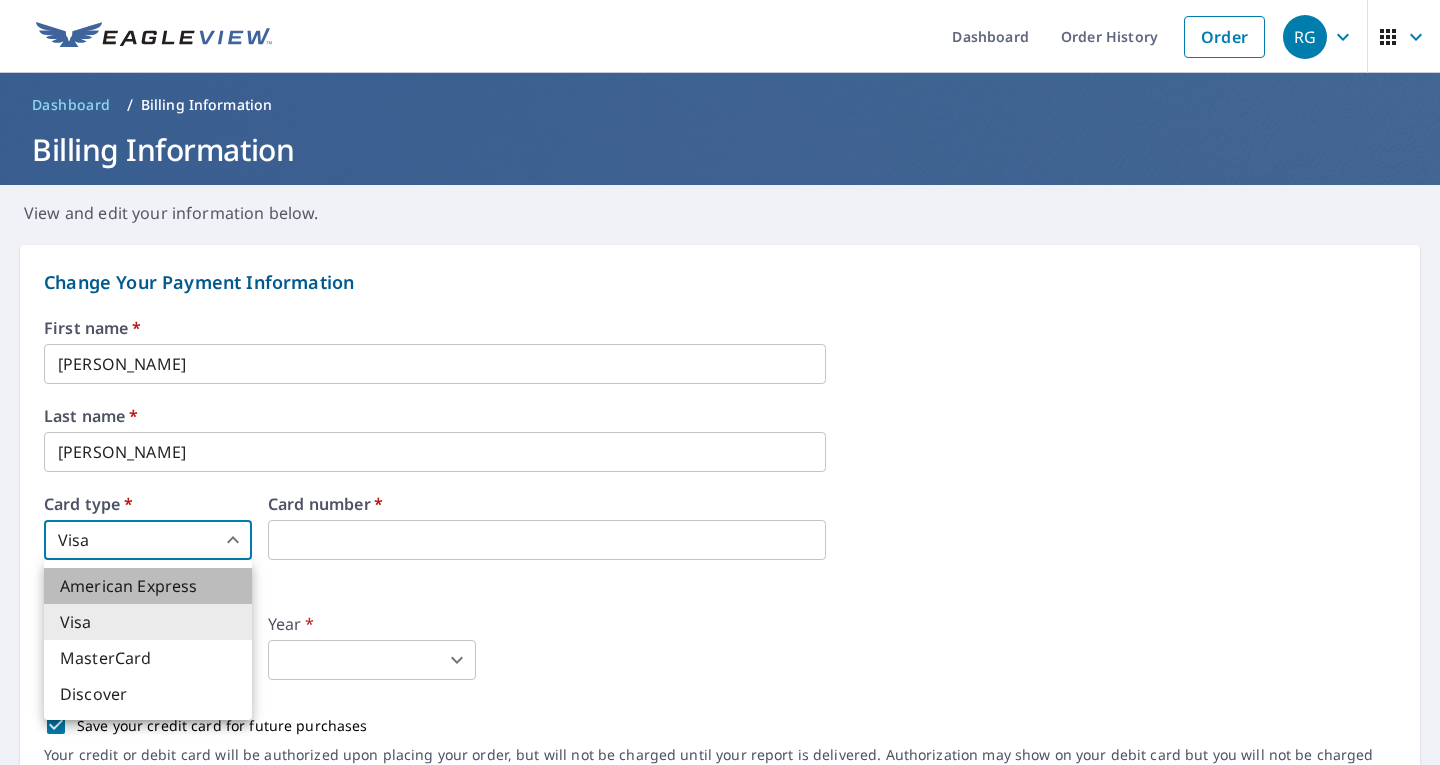 click on "American Express" at bounding box center (148, 586) 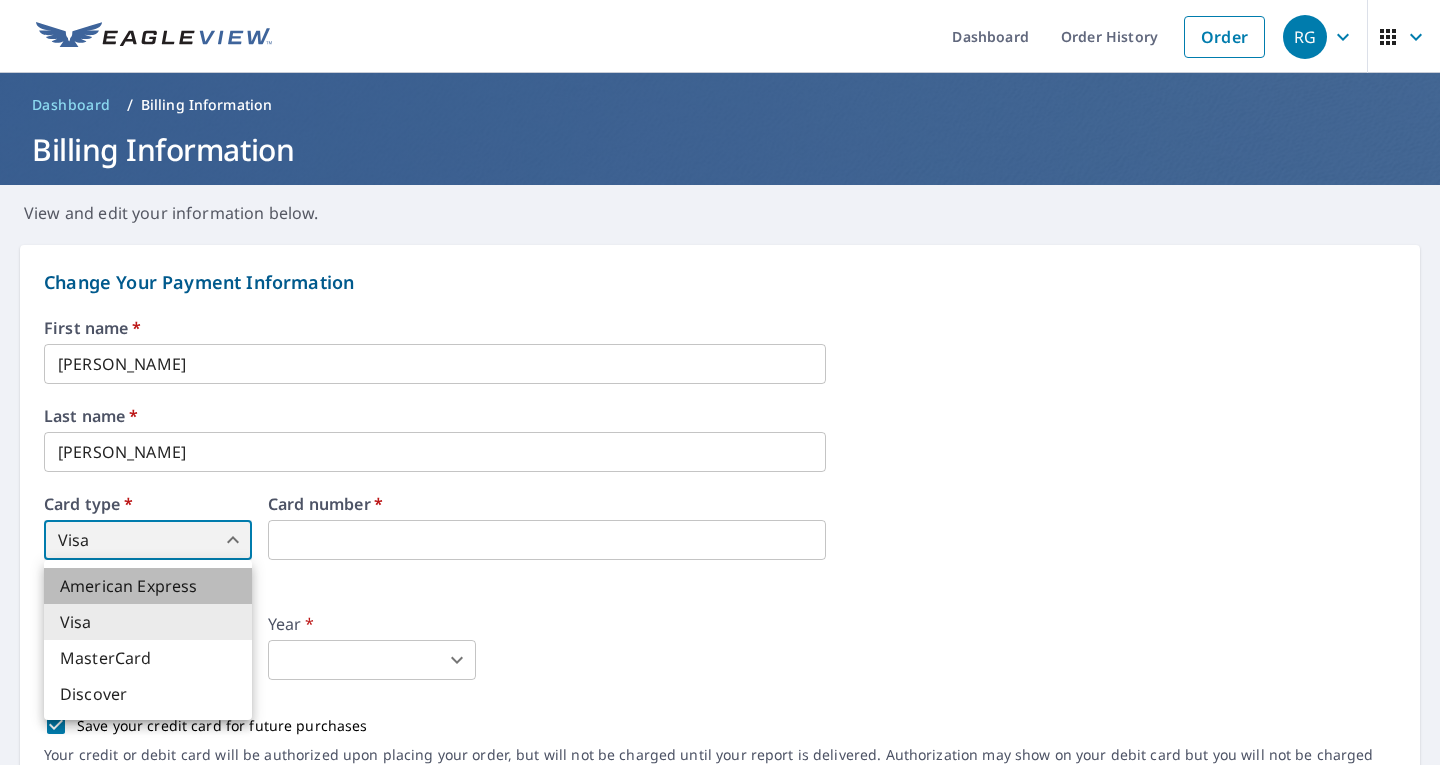 type on "1" 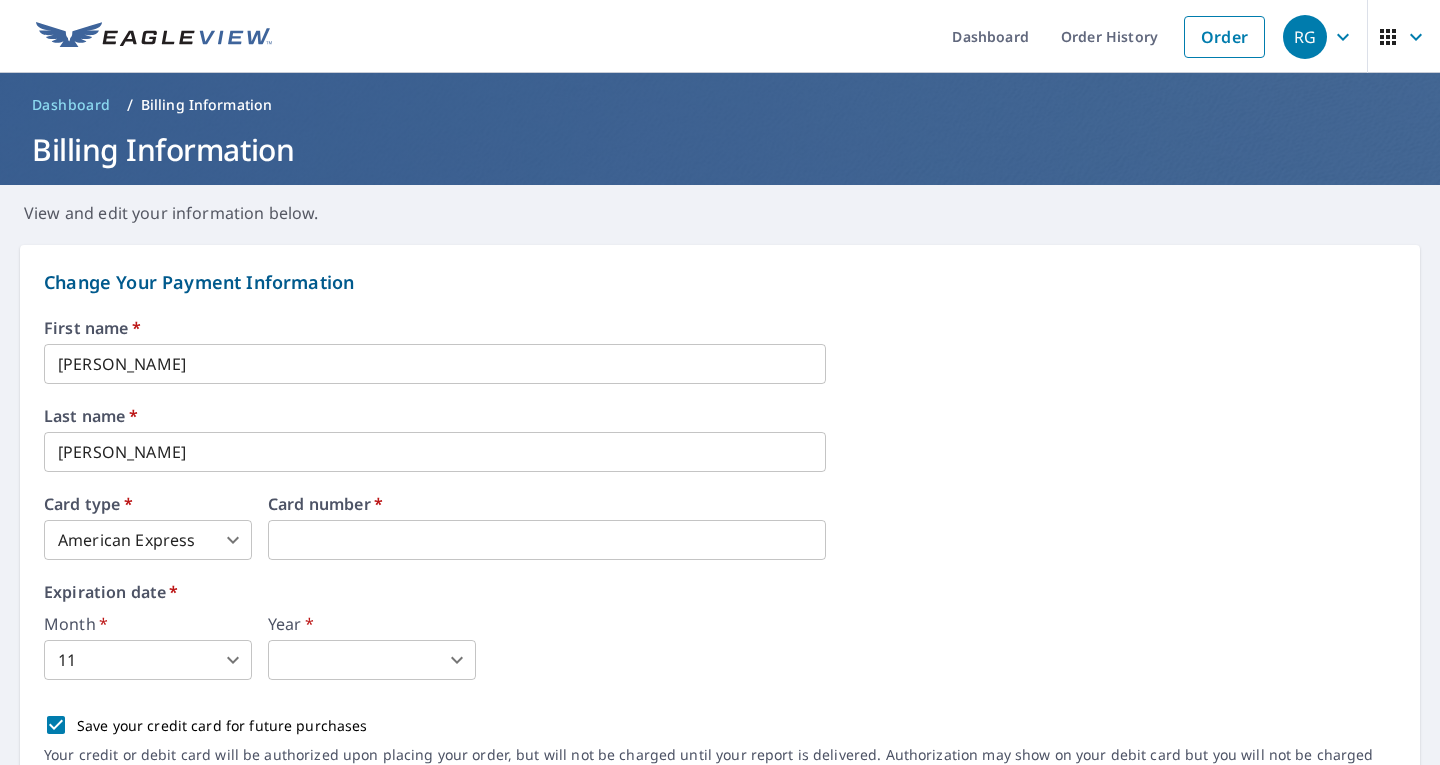 click on "RG RG
Dashboard Order History Order RG Dashboard / Billing Information Billing Information View and edit your information below. Change Your Payment Information First name   * Trevor ​ Last name   * Carlson ​ Card type   * American Express 1 ​ Card number   * Expiration date   * Month   * 11 11 ​ Year   * ​ 2024 ​ Save your credit card for future purchases Your credit or debit card will be authorized upon placing your order, but will not be charged until your report is delivered. Authorization may show on your debit card but you will not be charged until the report is sent. Change Your Billing Address Please verify the billing address matches the payment information. Billing email   * trevor@rrvoyager.com ​ Company   * Rick Guerrieri - Independent Adjuster ​ Country   * United States US ​ Phone 808-723-0013 ​ Ext. ​ Secondary phone ​ Ext. ​ Address 59-323 pupukea rd ​ City Haleiwa ​ State NJ NJ ​ Zip code 96712 ​ Save Cancel Terms of Use  |" at bounding box center (720, 382) 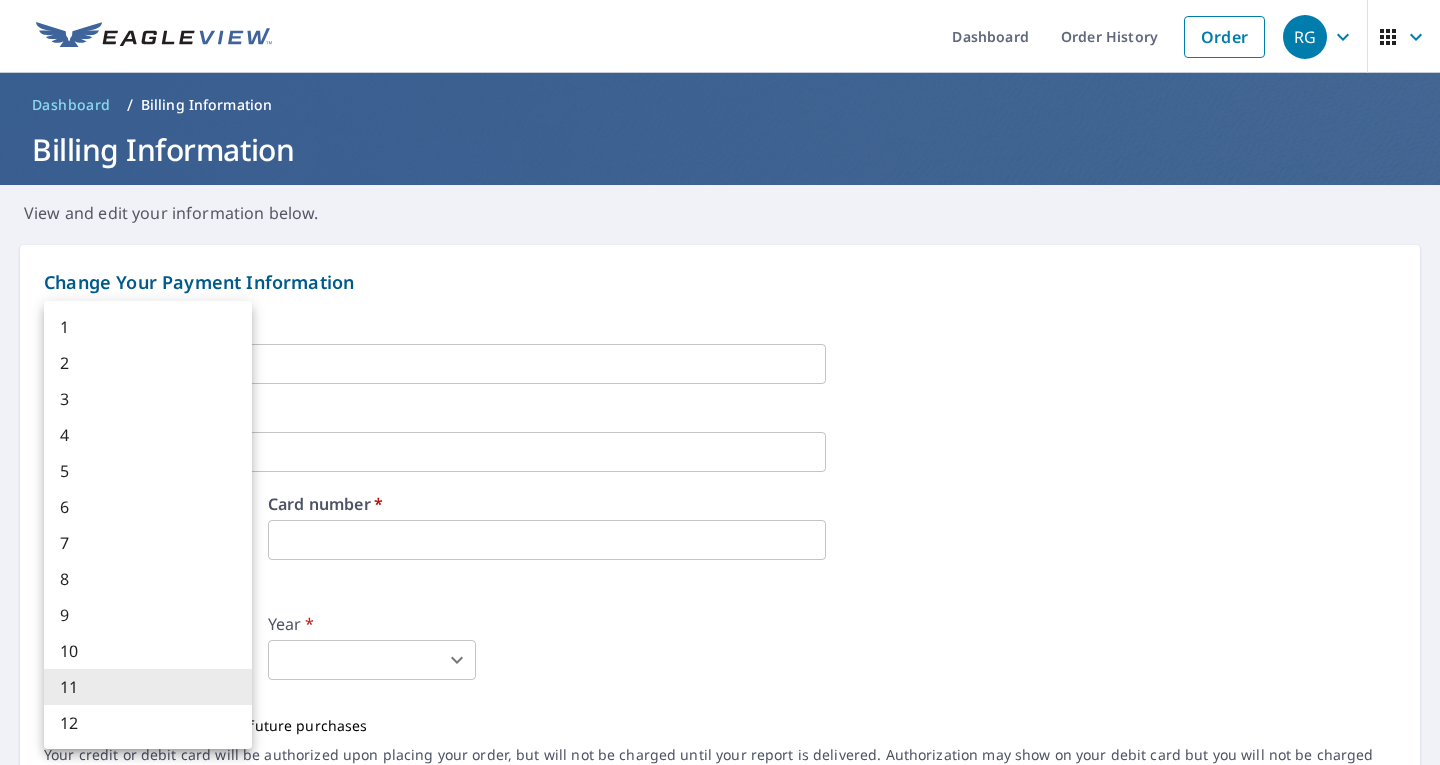 click on "8" at bounding box center [148, 579] 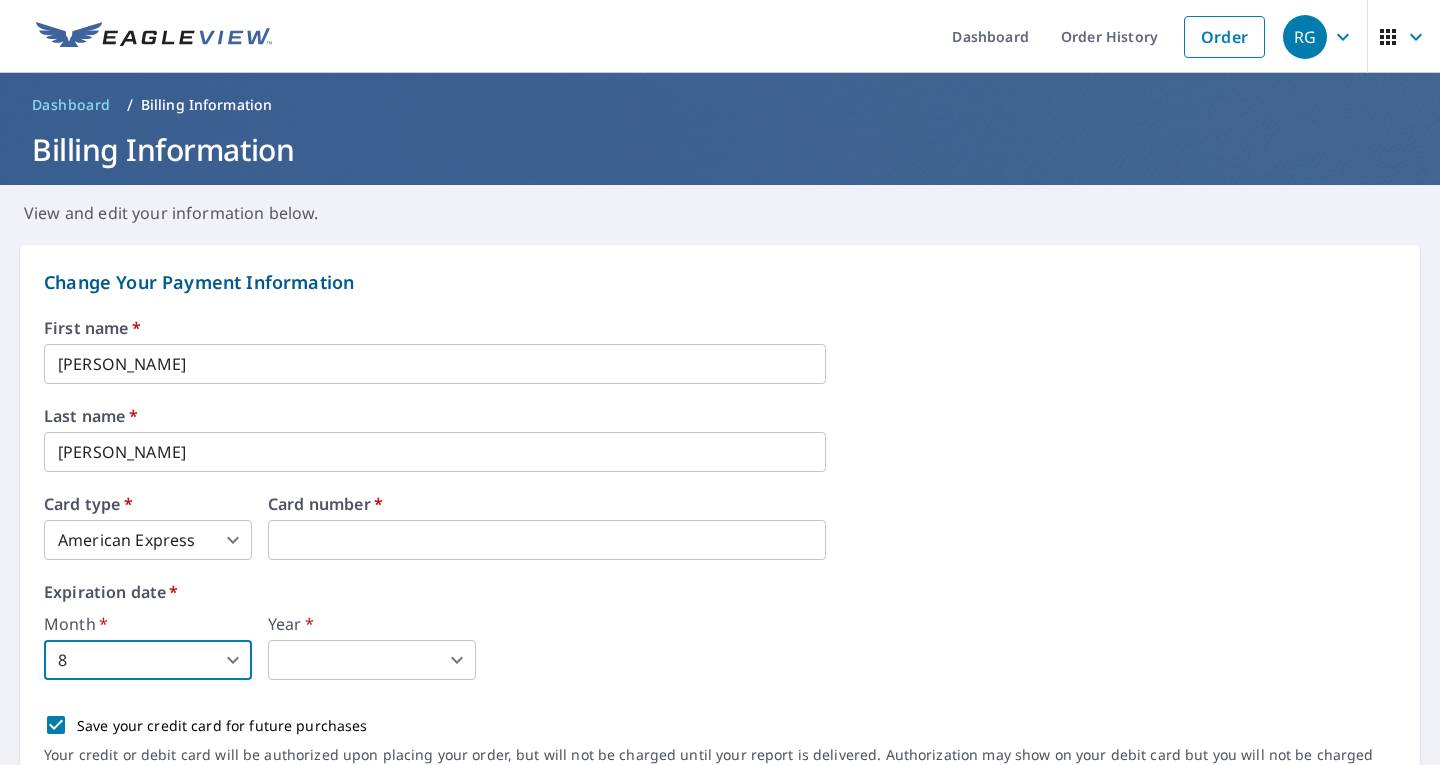 click on "RG RG
Dashboard Order History Order RG Dashboard / Billing Information Billing Information View and edit your information below. Change Your Payment Information First name   * Trevor ​ Last name   * Carlson ​ Card type   * American Express 1 ​ Card number   * Expiration date   * Month   * 8 8 ​ Year   * ​ 2024 ​ Save your credit card for future purchases Your credit or debit card will be authorized upon placing your order, but will not be charged until your report is delivered. Authorization may show on your debit card but you will not be charged until the report is sent. Change Your Billing Address Please verify the billing address matches the payment information. Billing email   * trevor@rrvoyager.com ​ Company   * Rick Guerrieri - Independent Adjuster ​ Country   * United States US ​ Phone 808-723-0013 ​ Ext. ​ Secondary phone ​ Ext. ​ Address 59-323 pupukea rd ​ City Haleiwa ​ State NJ NJ ​ Zip code 96712 ​ Save Cancel Terms of Use  |" at bounding box center (720, 382) 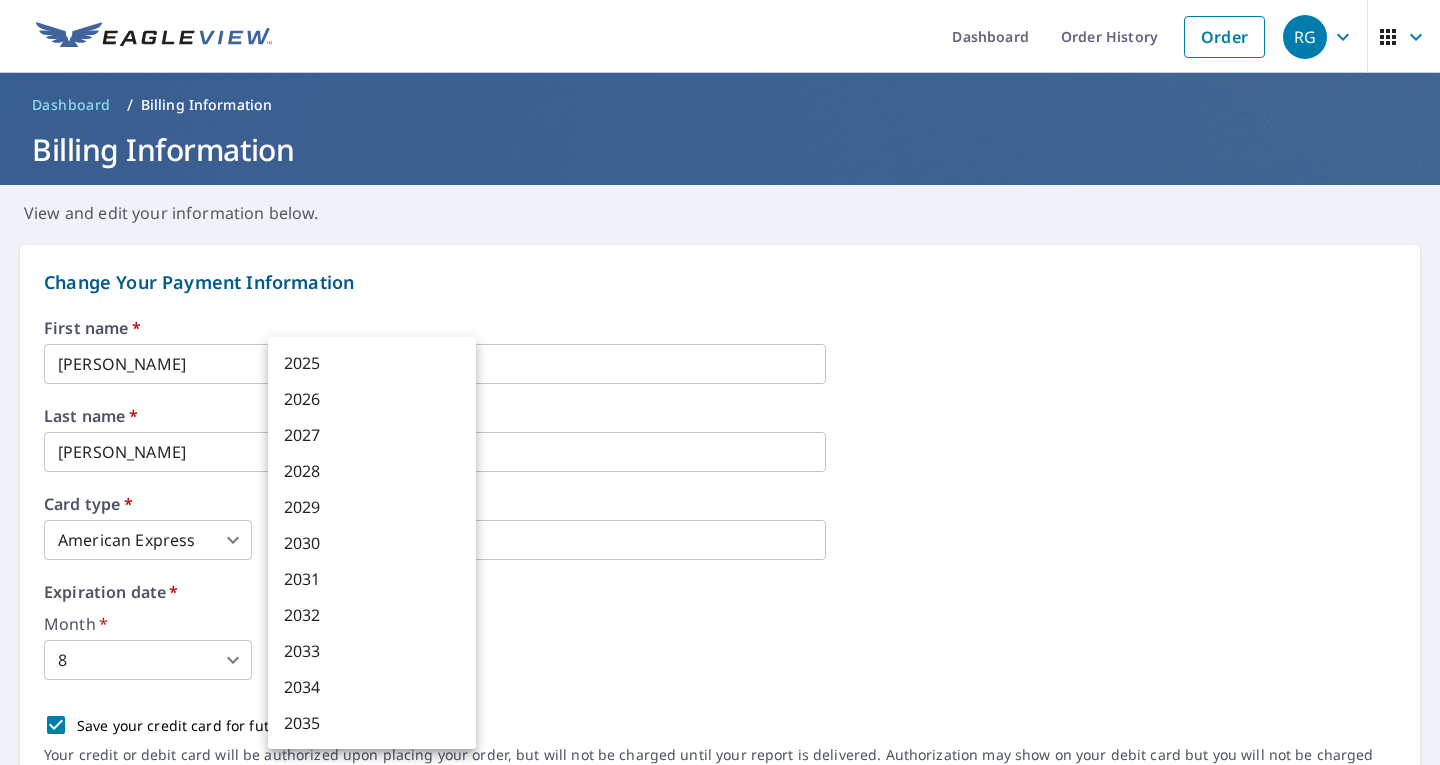 click on "2029" at bounding box center (372, 507) 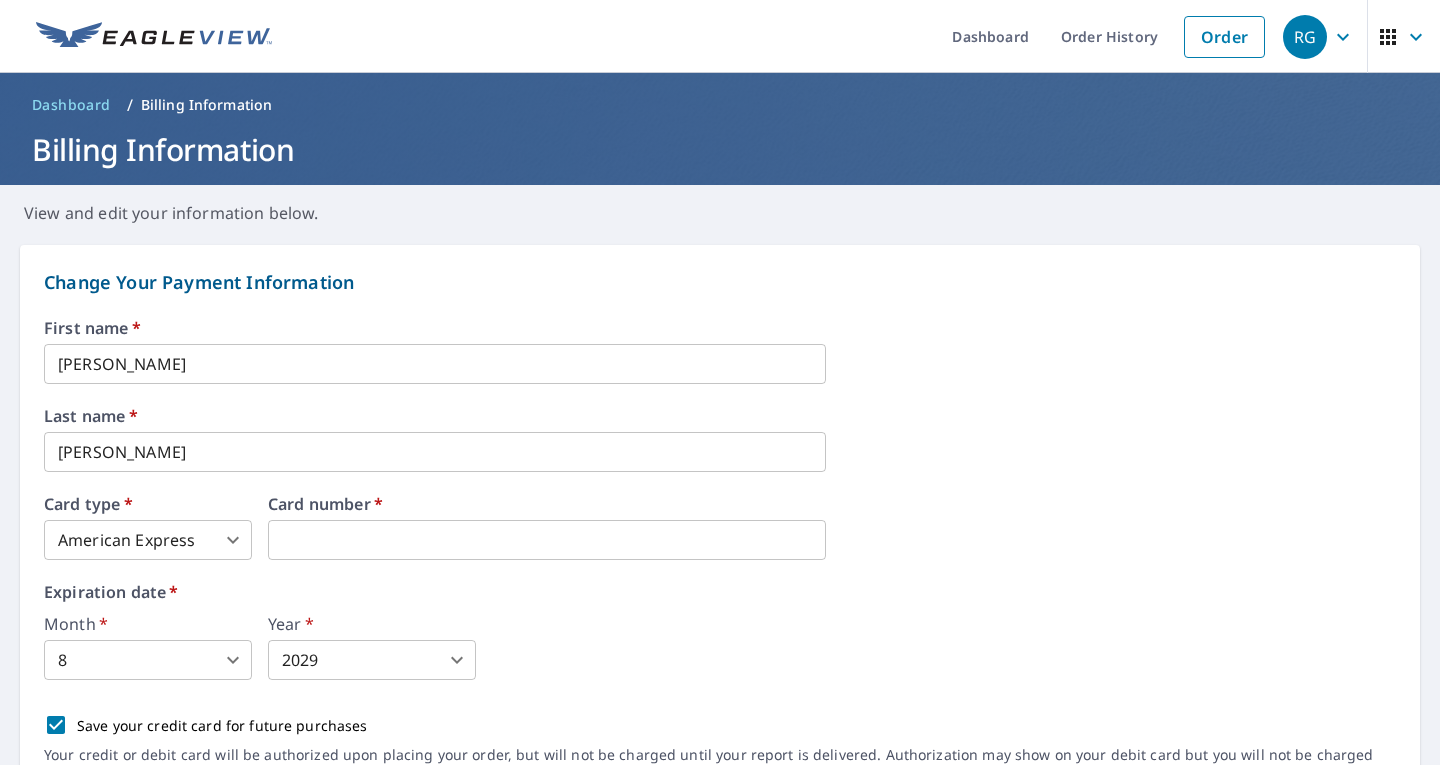click on "Month   * 8 8 ​ Year   * 2029 2029 ​" at bounding box center [720, 648] 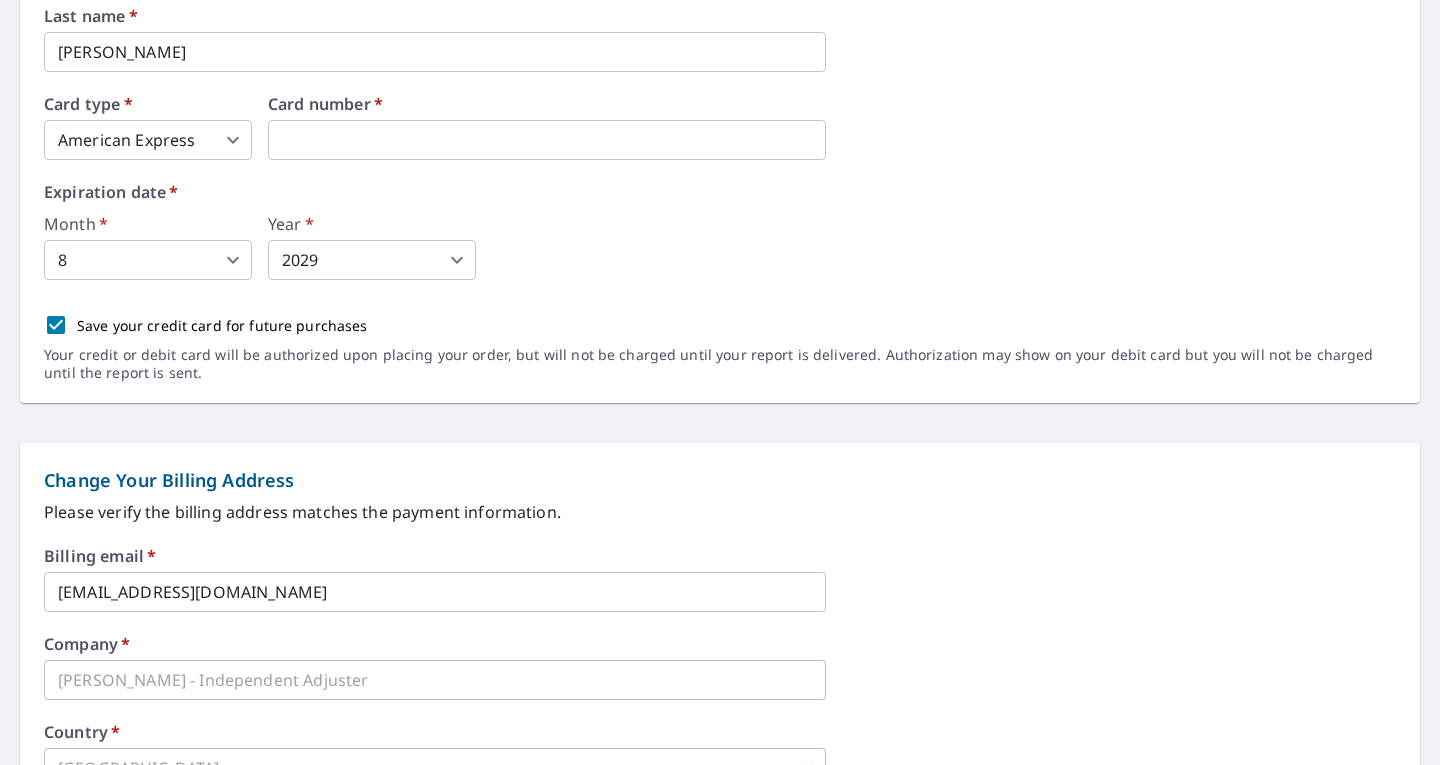 scroll, scrollTop: 930, scrollLeft: 0, axis: vertical 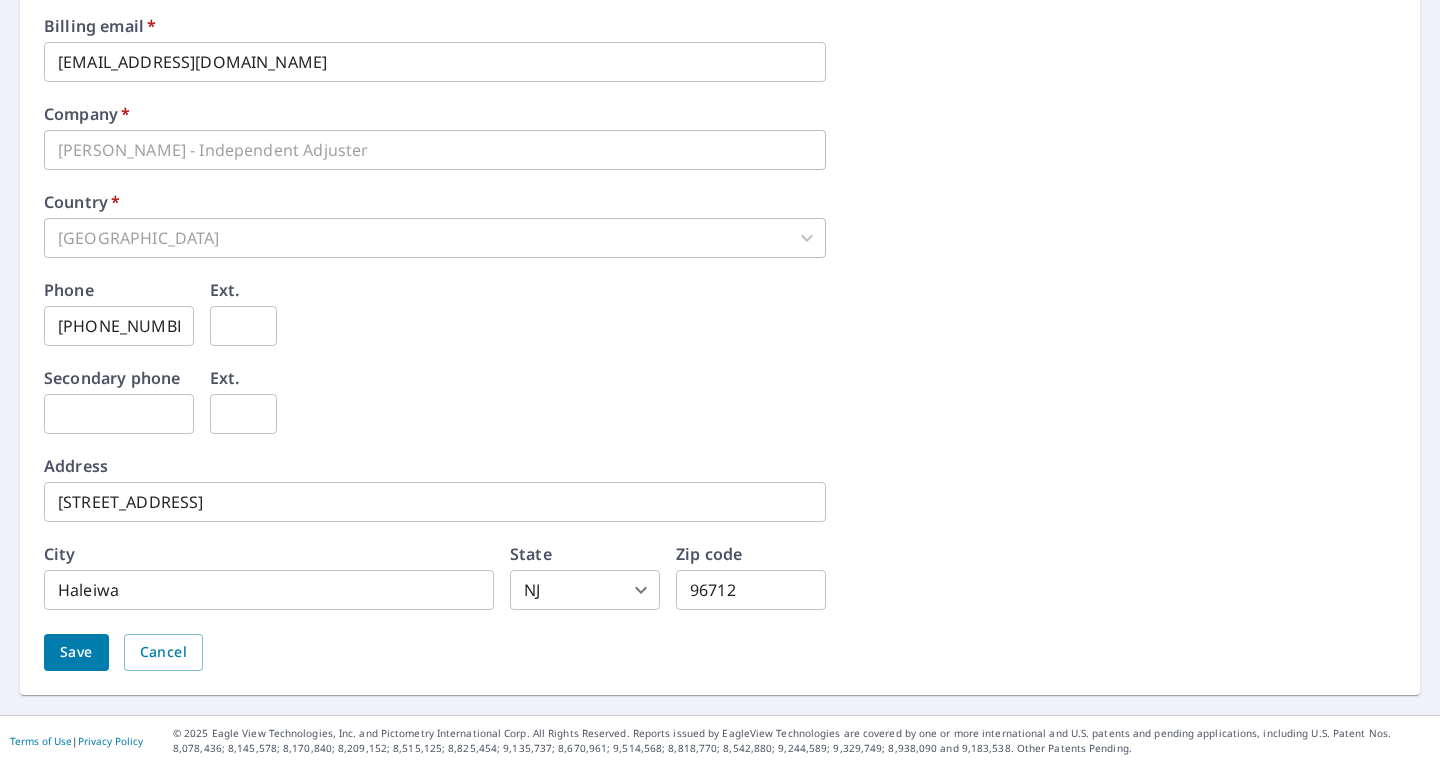 click on "Save" at bounding box center (76, 652) 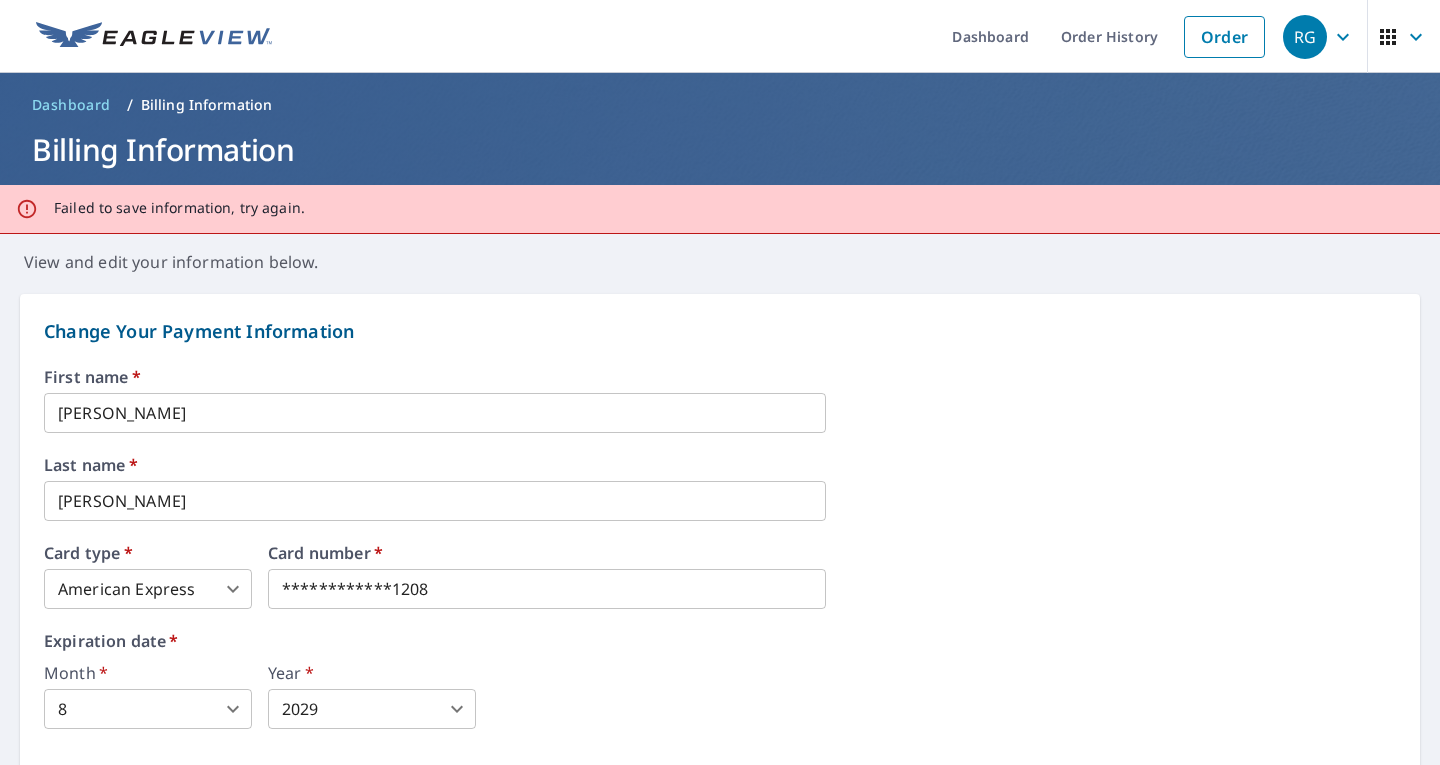 scroll, scrollTop: 400, scrollLeft: 0, axis: vertical 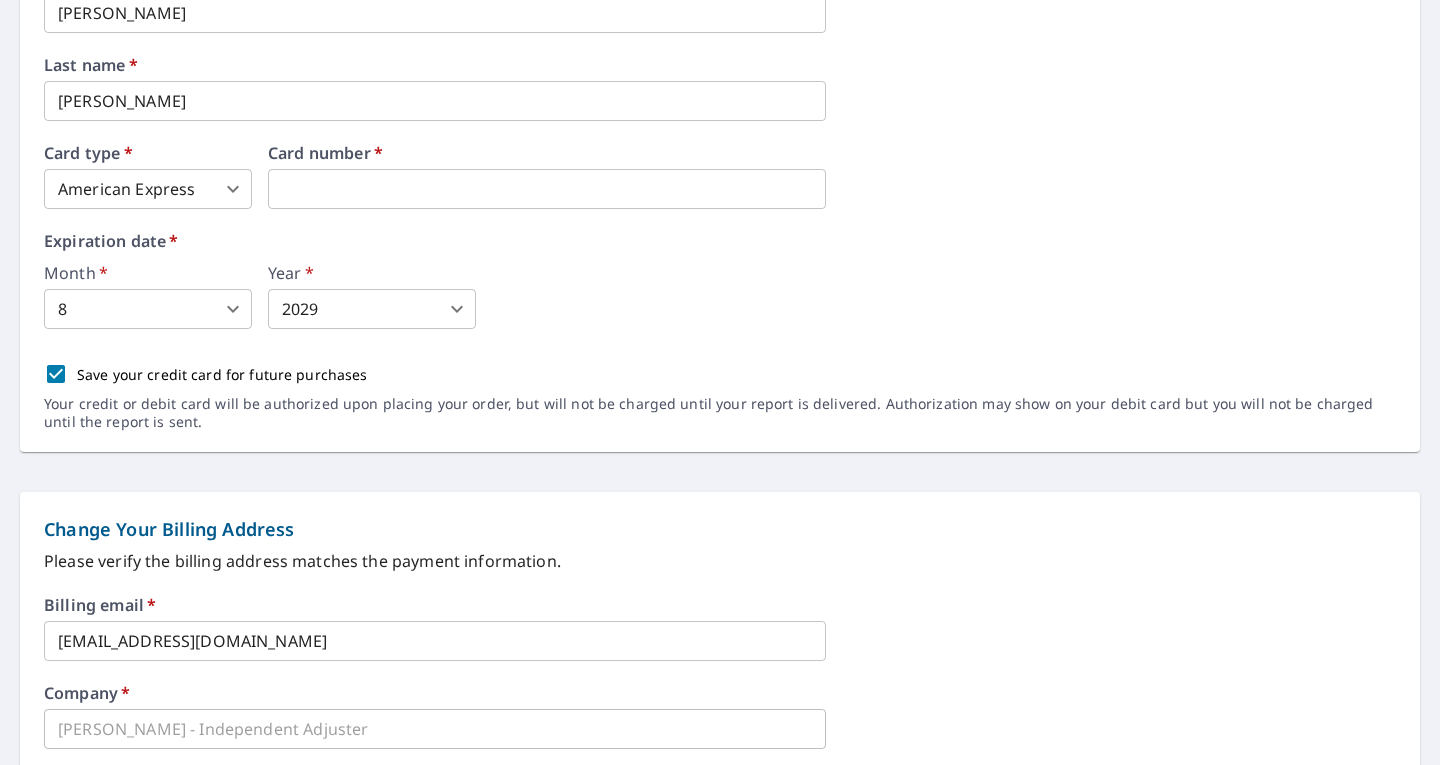 click on "First name   * Trevor ​ Last name   * Carlson ​ Card type   * American Express 1 ​ Card number   * Expiration date   * Month   * 8 8 ​ Year   * 2029 2029 ​ Save your credit card for future purchases Your credit or debit card will be authorized upon placing your order, but will not be charged until your report is delivered. Authorization may show on your debit card but you will not be charged until the report is sent." at bounding box center [720, 210] 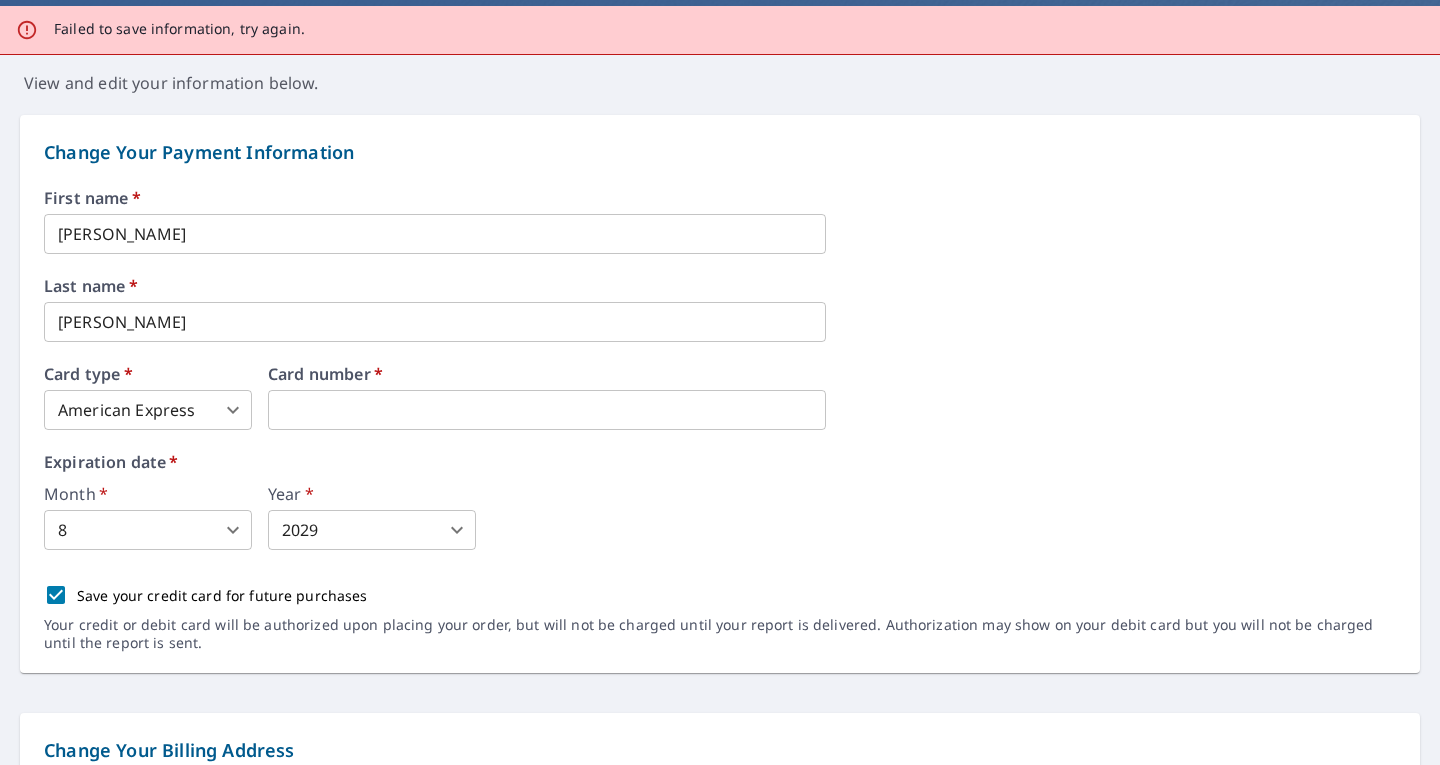 scroll, scrollTop: 979, scrollLeft: 0, axis: vertical 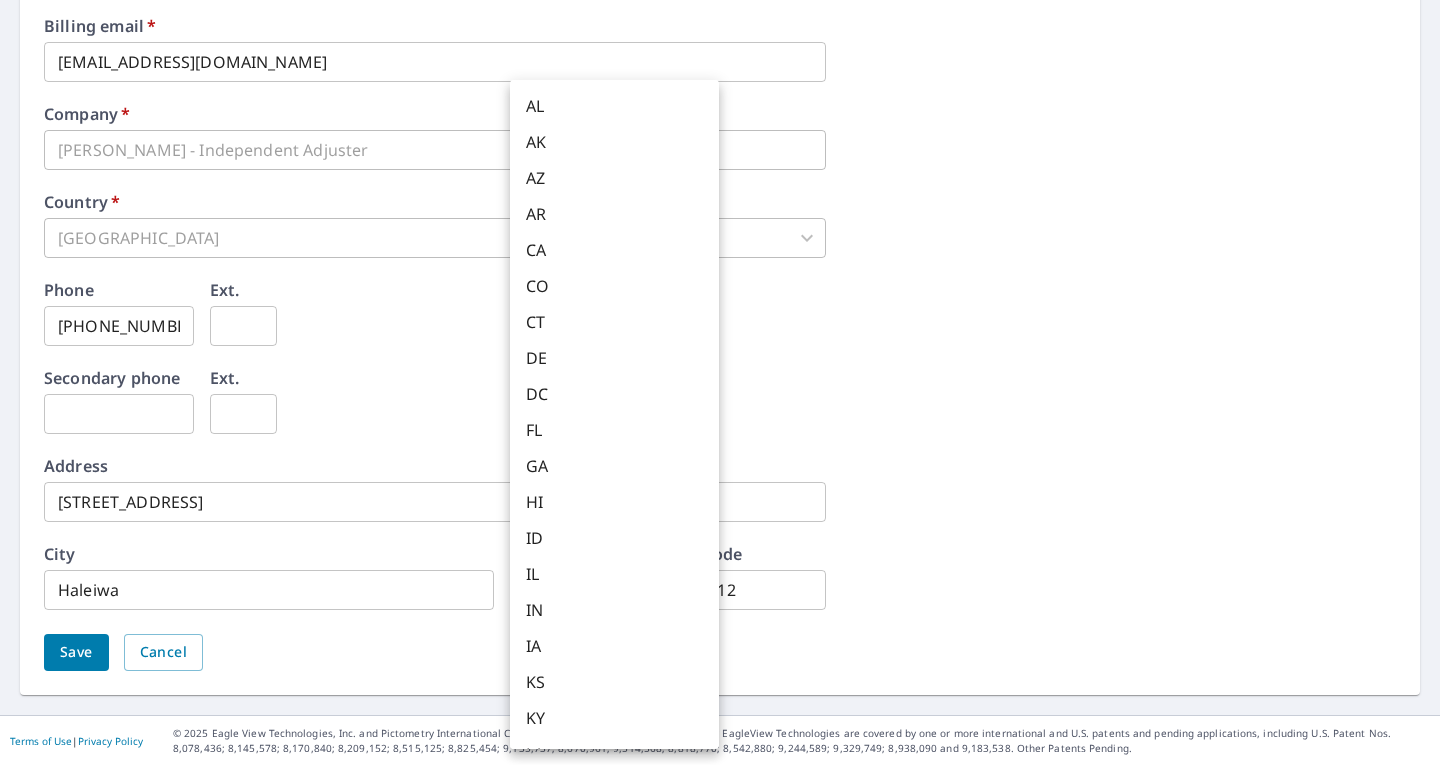 click on "RG RG
Dashboard Order History Order RG Dashboard / Billing Information Billing Information Failed to save information, try again. View and edit your information below. Change Your Payment Information First name   * Trevor ​ Last name   * Carlson ​ Card type   * American Express 1 ​ Card number   * Expiration date   * Month   * 8 8 ​ Year   * 2029 2029 ​ Save your credit card for future purchases Your credit or debit card will be authorized upon placing your order, but will not be charged until your report is delivered. Authorization may show on your debit card but you will not be charged until the report is sent. Change Your Billing Address Please verify the billing address matches the payment information. Billing email   * trevor@rrvoyager.com ​ Company   * Rick Guerrieri - Independent Adjuster ​ Country   * United States US ​ Phone 808-723-0013 ​ Ext. ​ Secondary phone ​ Ext. ​ Address 59-323 pupukea rd ​ City Haleiwa ​ State NJ NJ ​ Zip code 96712 ​" at bounding box center (720, 382) 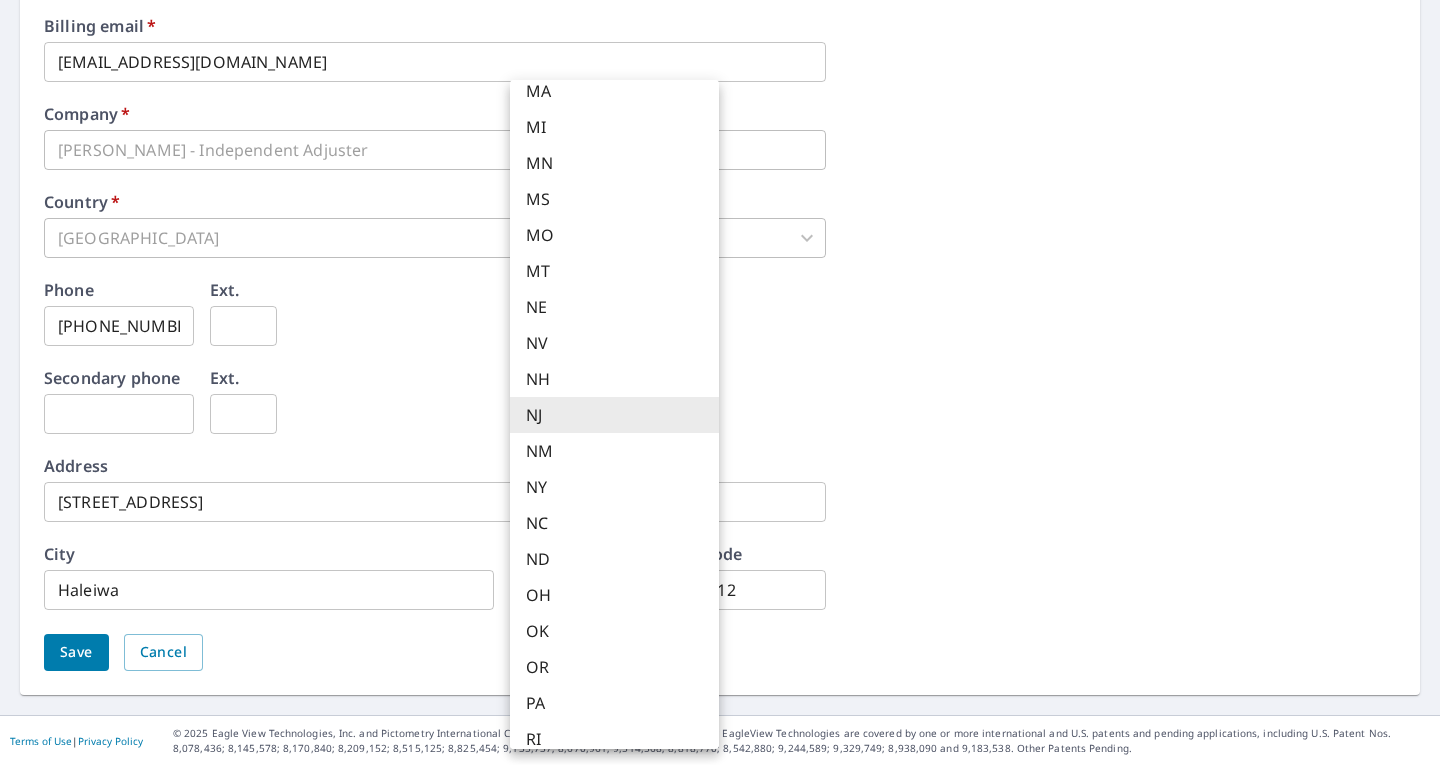 type 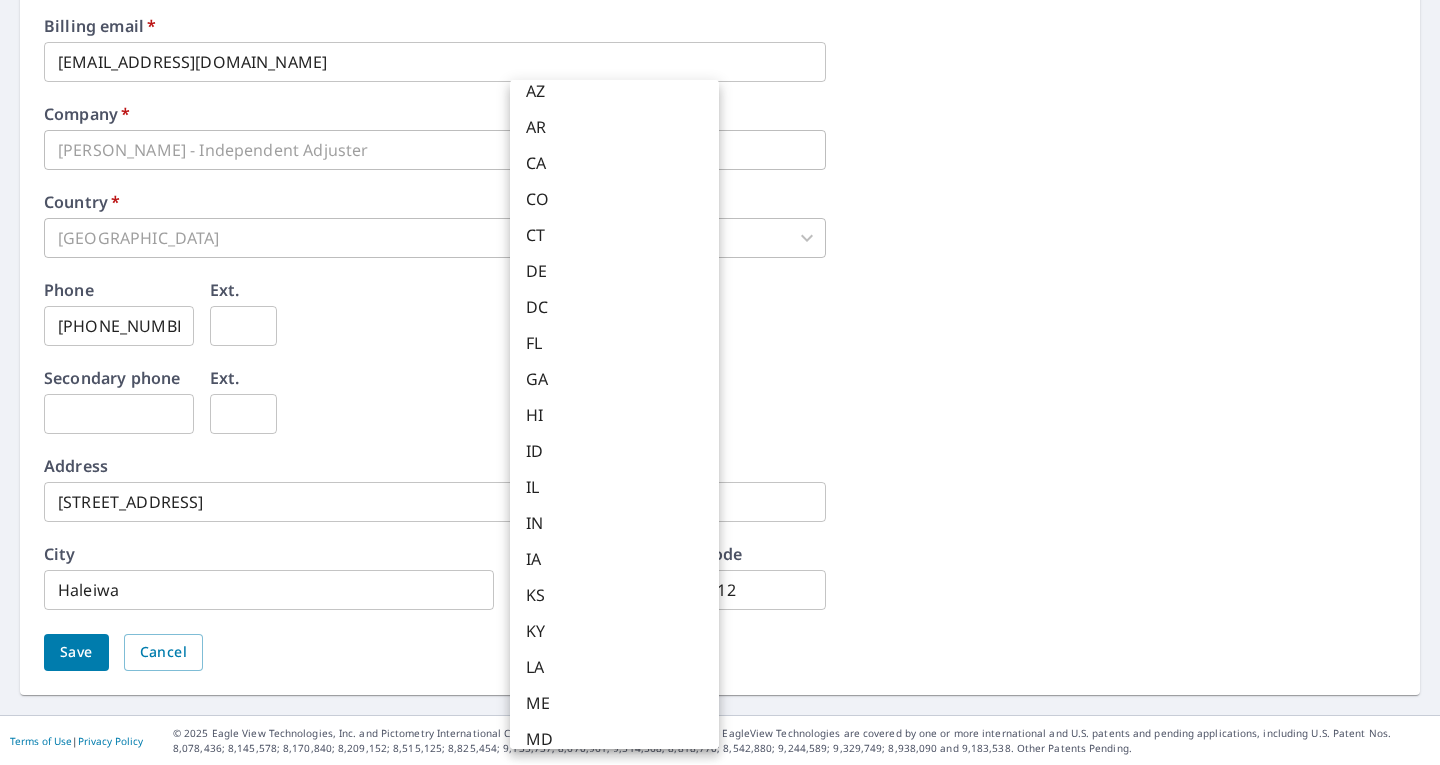 click on "HI" at bounding box center [614, 415] 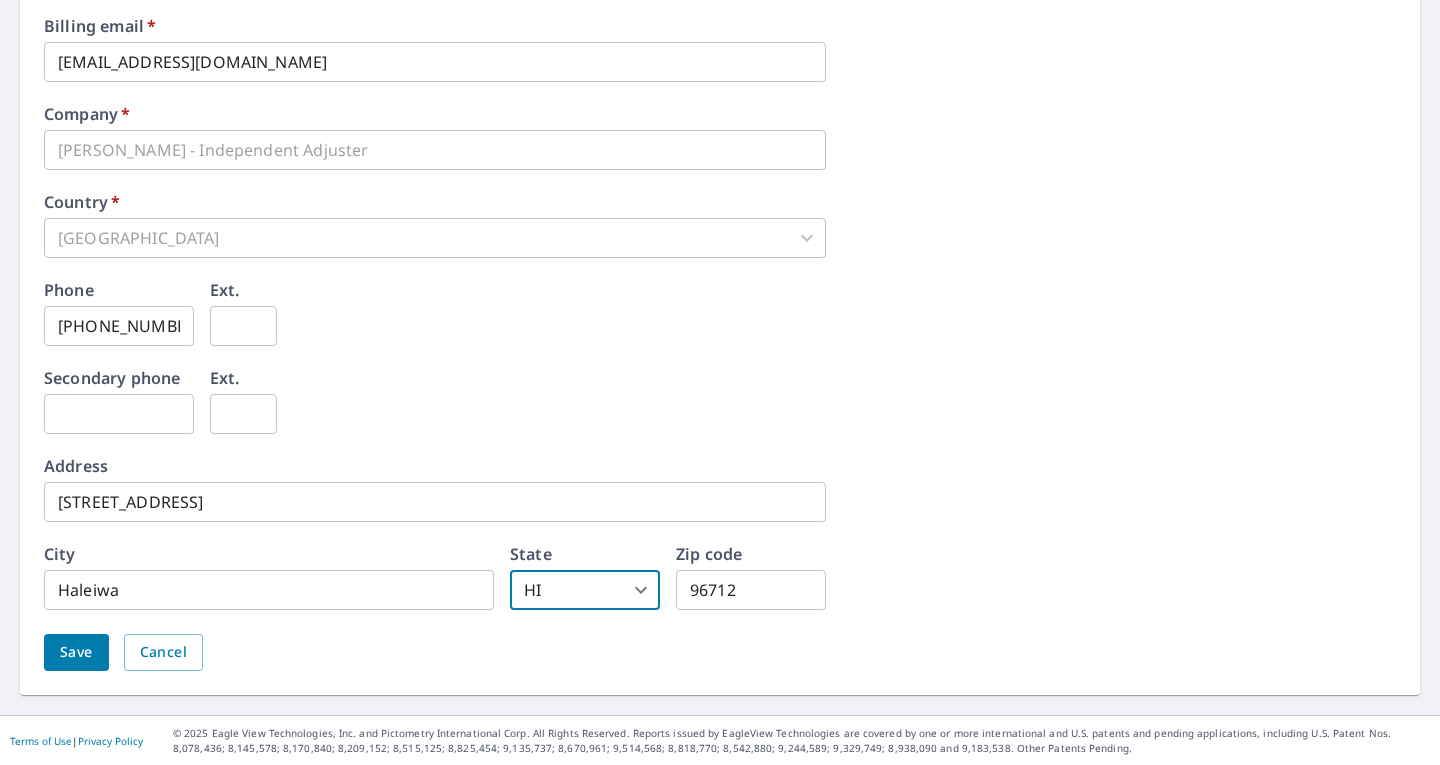click on "Address 59-323 pupukea rd ​" at bounding box center [720, 490] 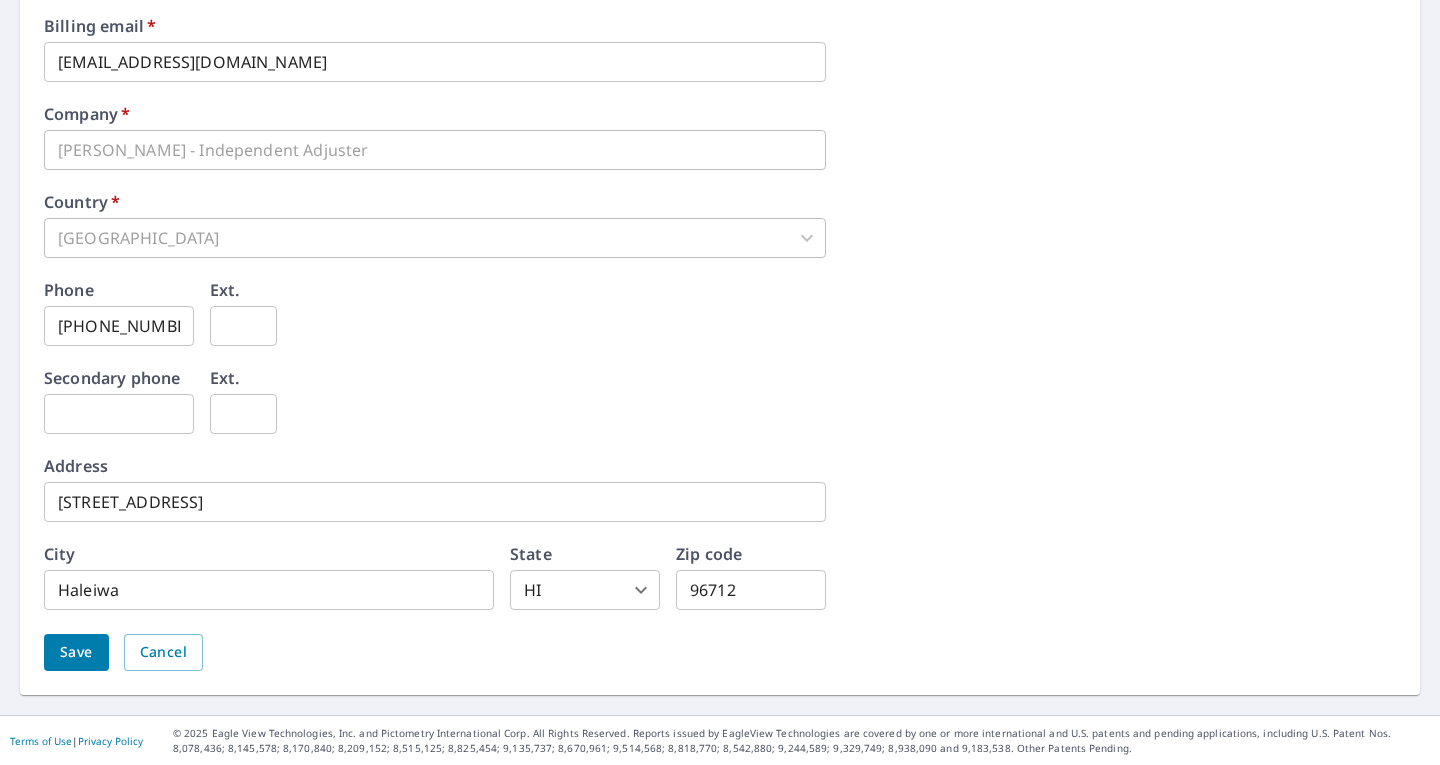 click on "Save" at bounding box center (76, 652) 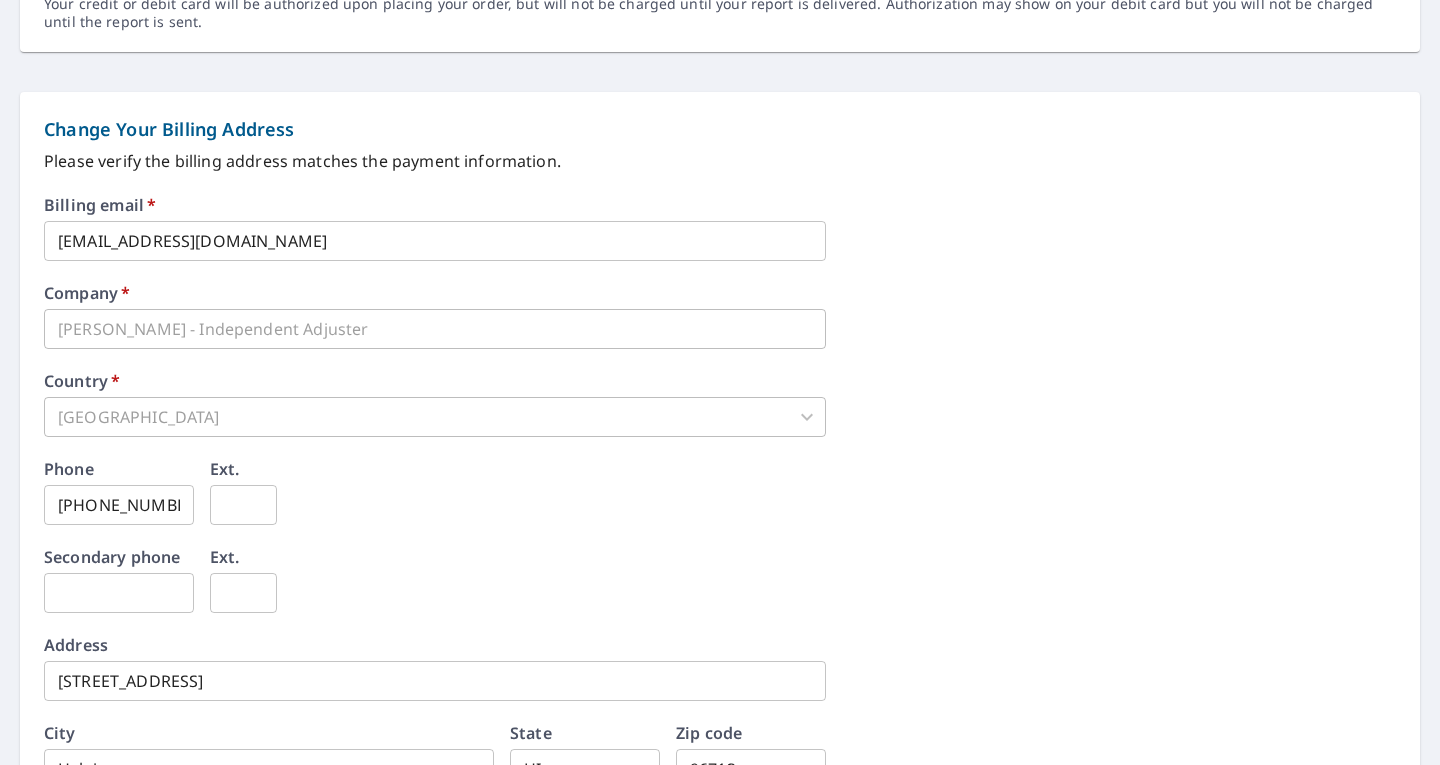 scroll, scrollTop: 979, scrollLeft: 0, axis: vertical 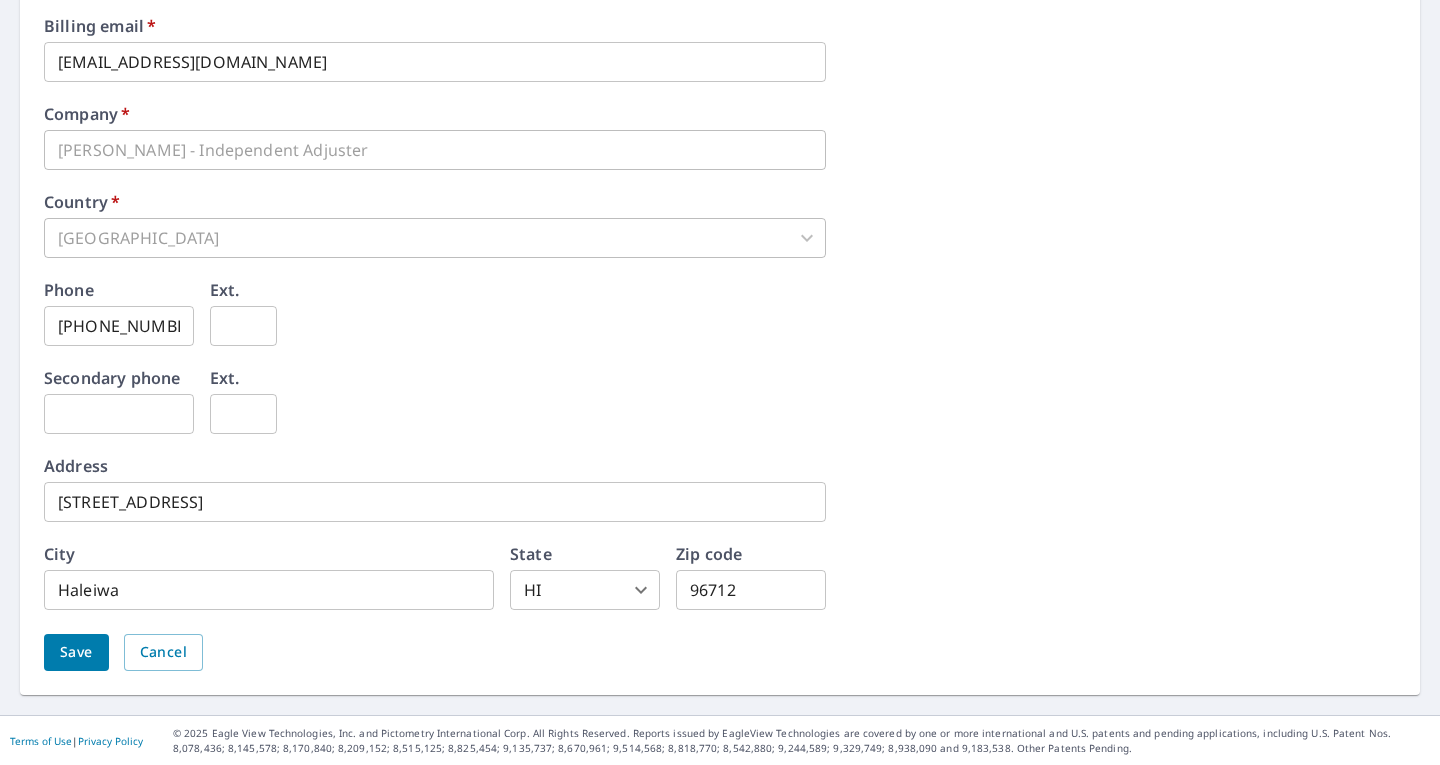 click on "808-723-0013" at bounding box center (119, 326) 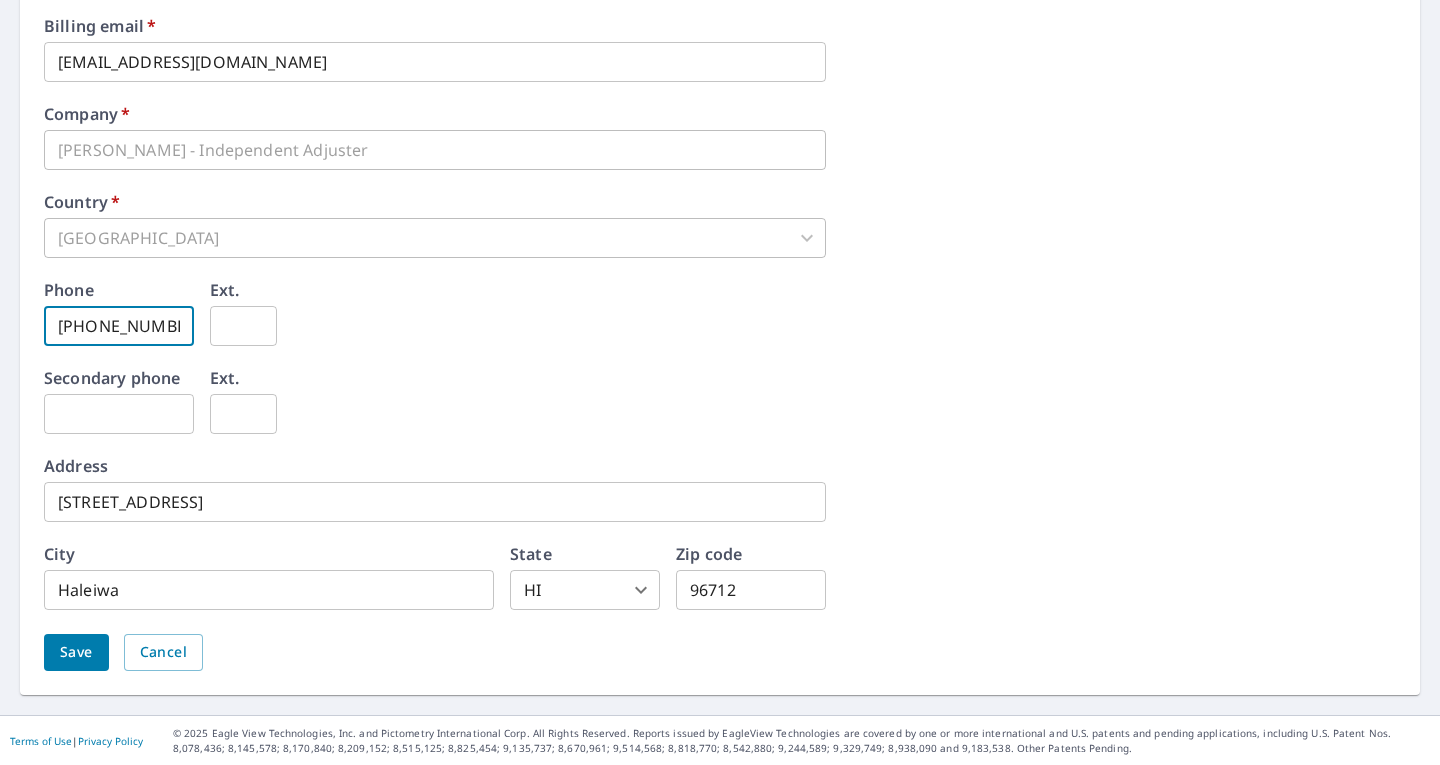drag, startPoint x: 180, startPoint y: 329, endPoint x: 95, endPoint y: 318, distance: 85.70881 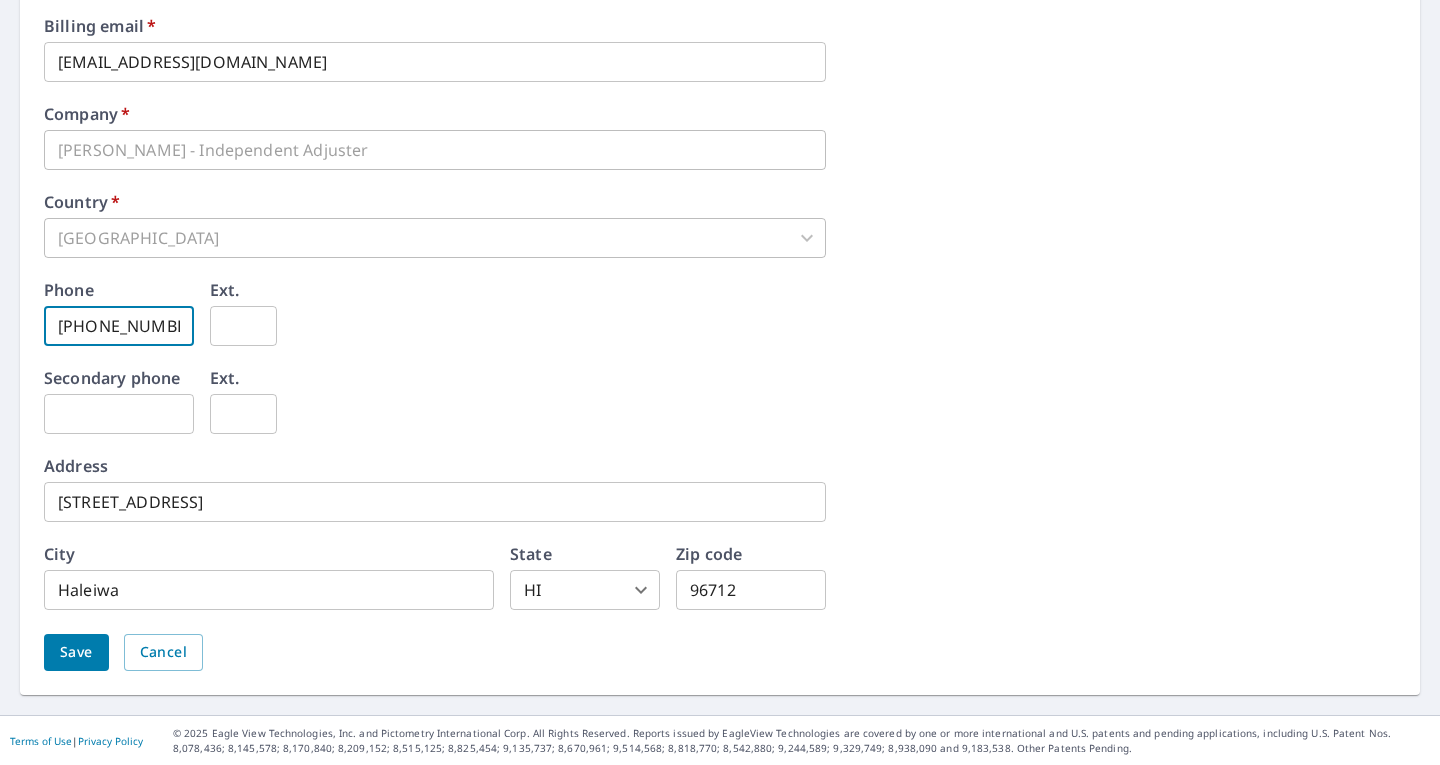 click on "808-723-0013" at bounding box center [119, 326] 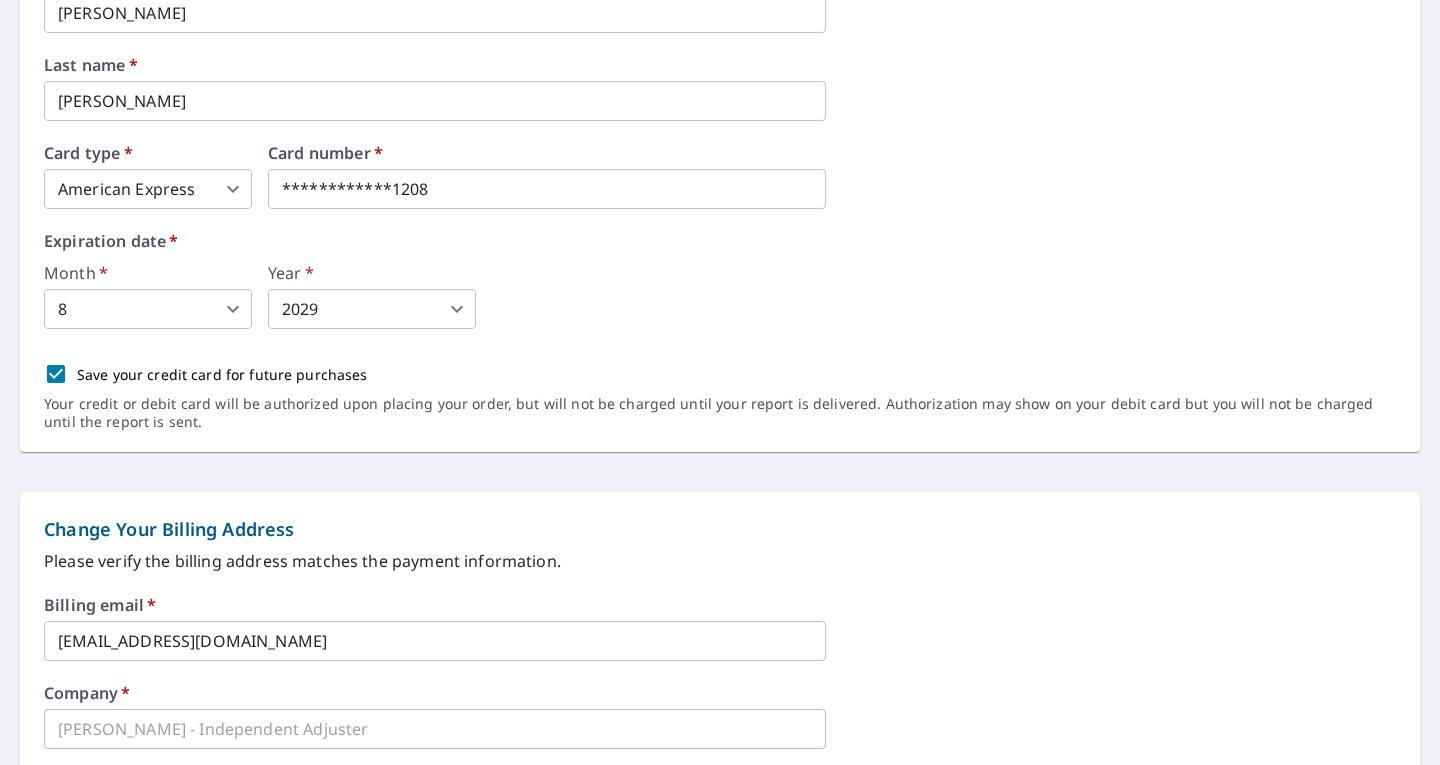 scroll, scrollTop: 0, scrollLeft: 0, axis: both 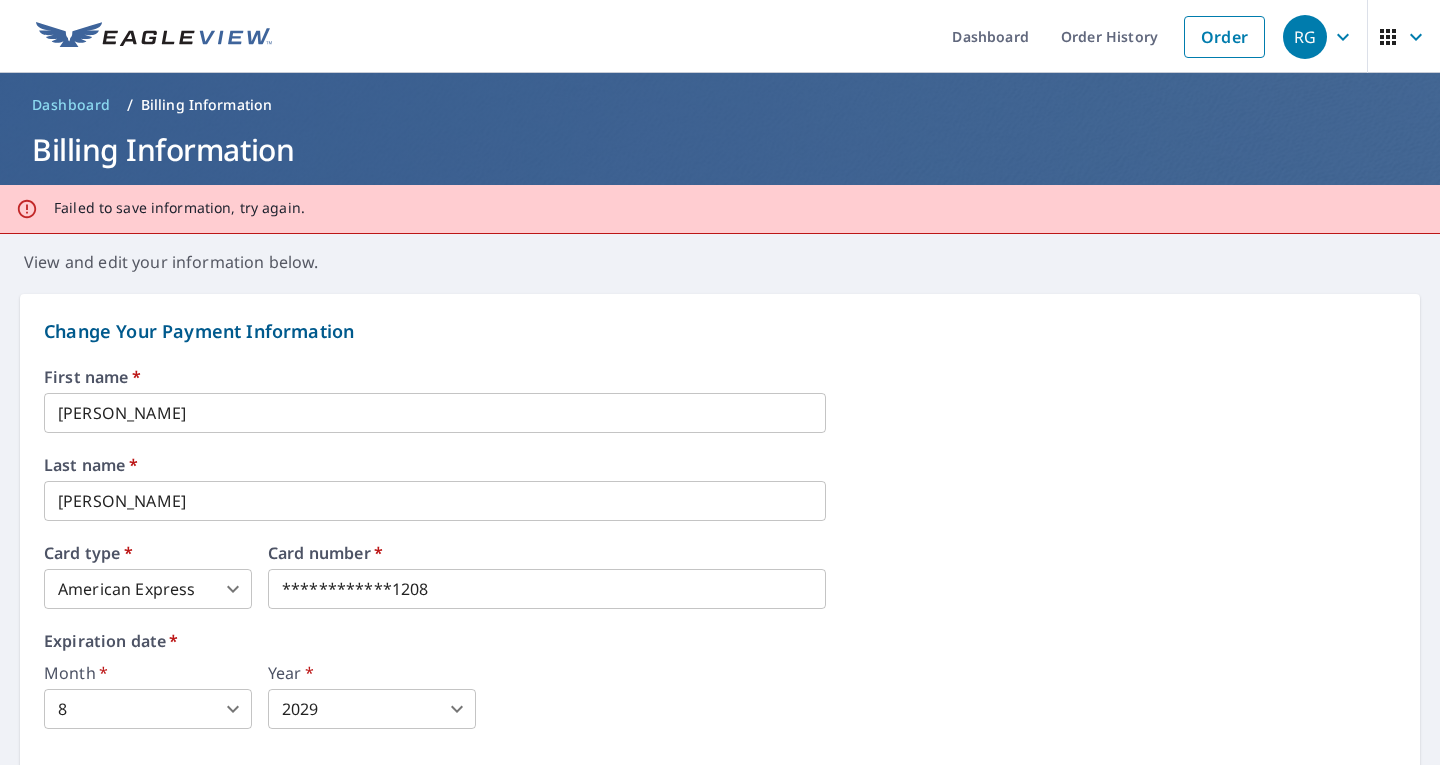click 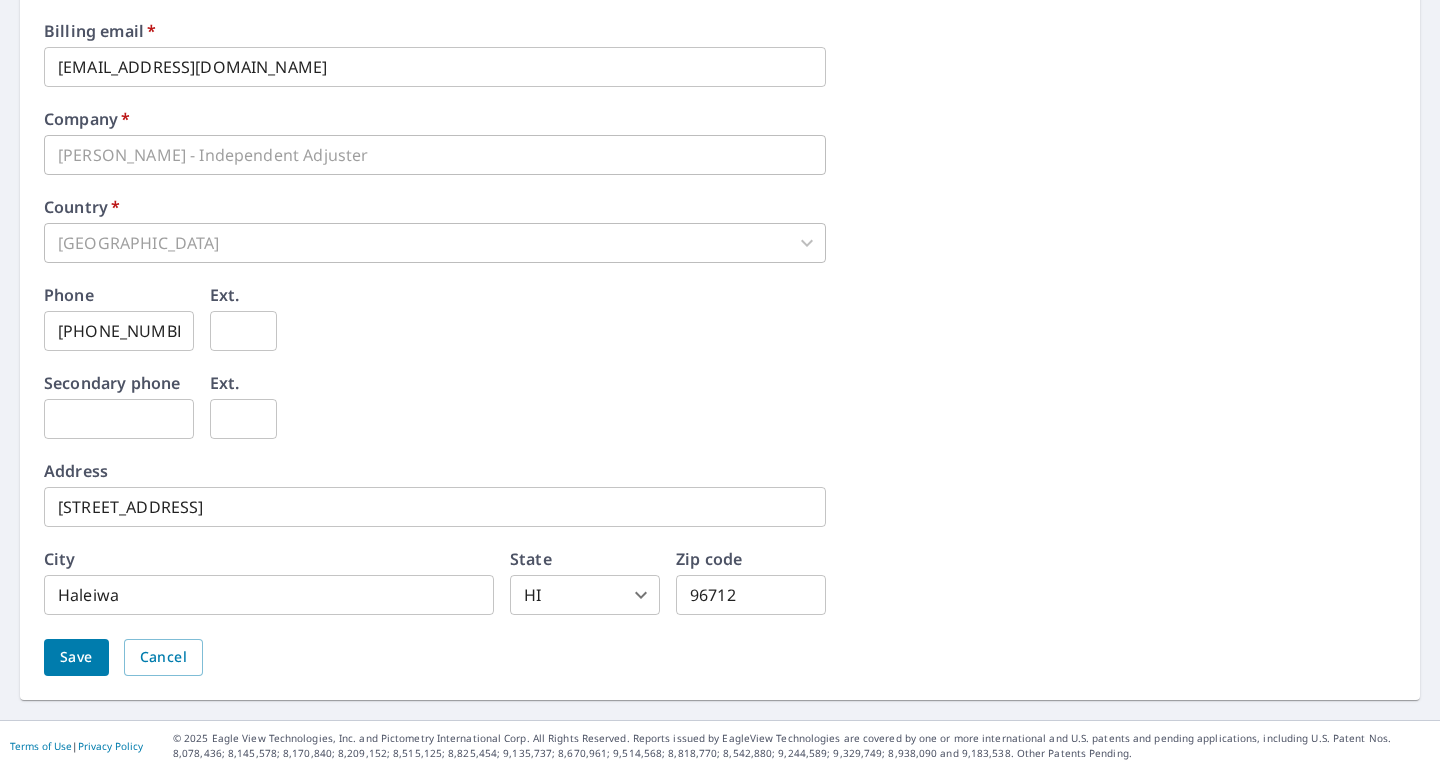 scroll, scrollTop: 979, scrollLeft: 0, axis: vertical 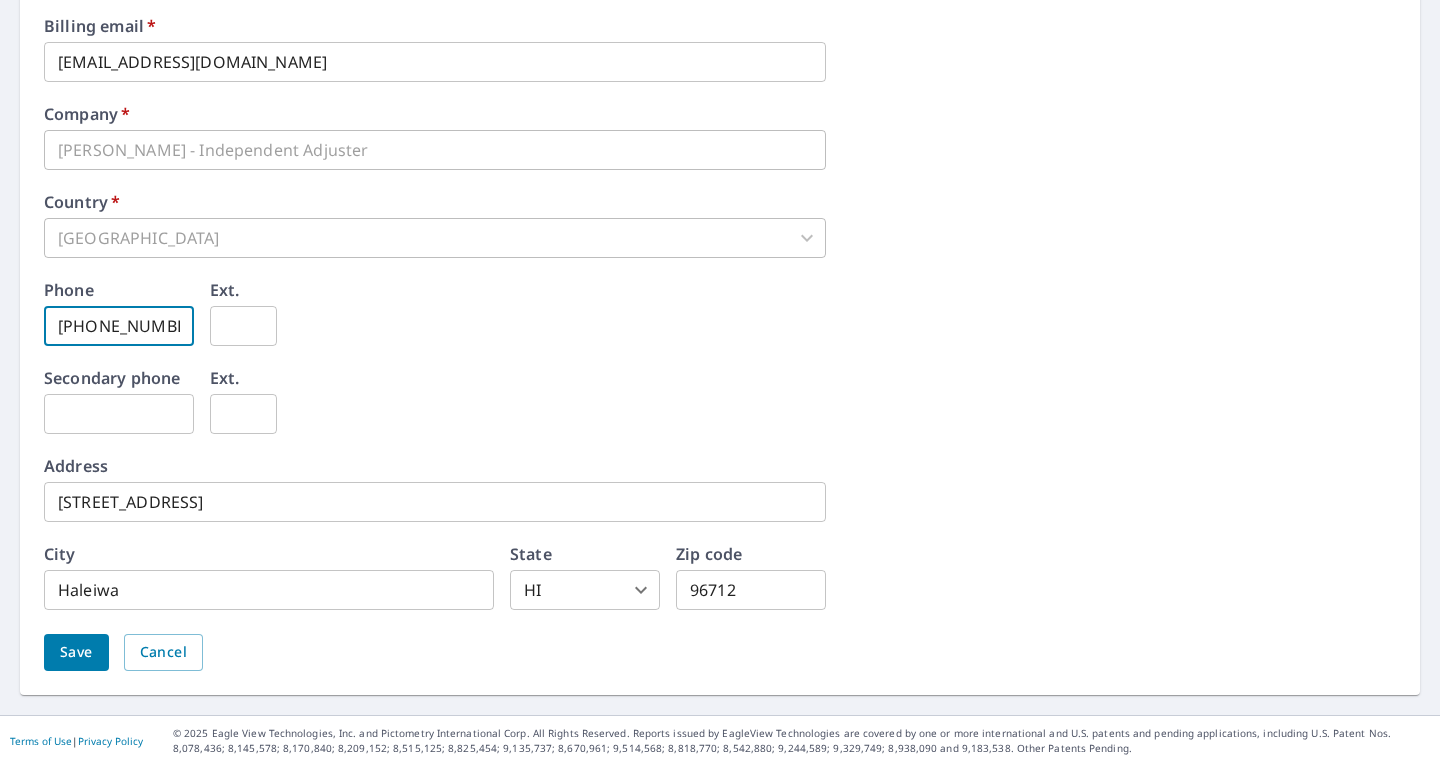 click on "808-723-0013" at bounding box center [119, 326] 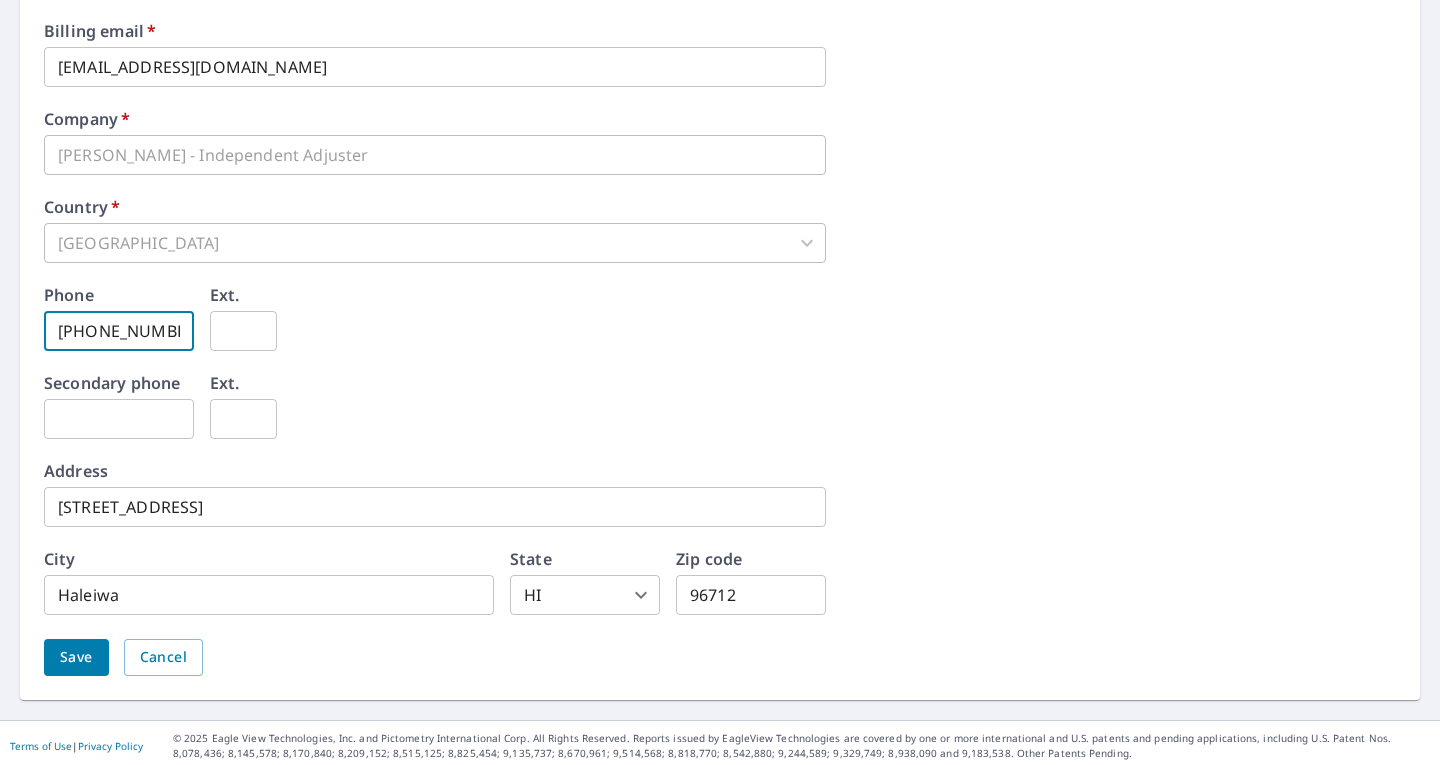 scroll, scrollTop: 979, scrollLeft: 0, axis: vertical 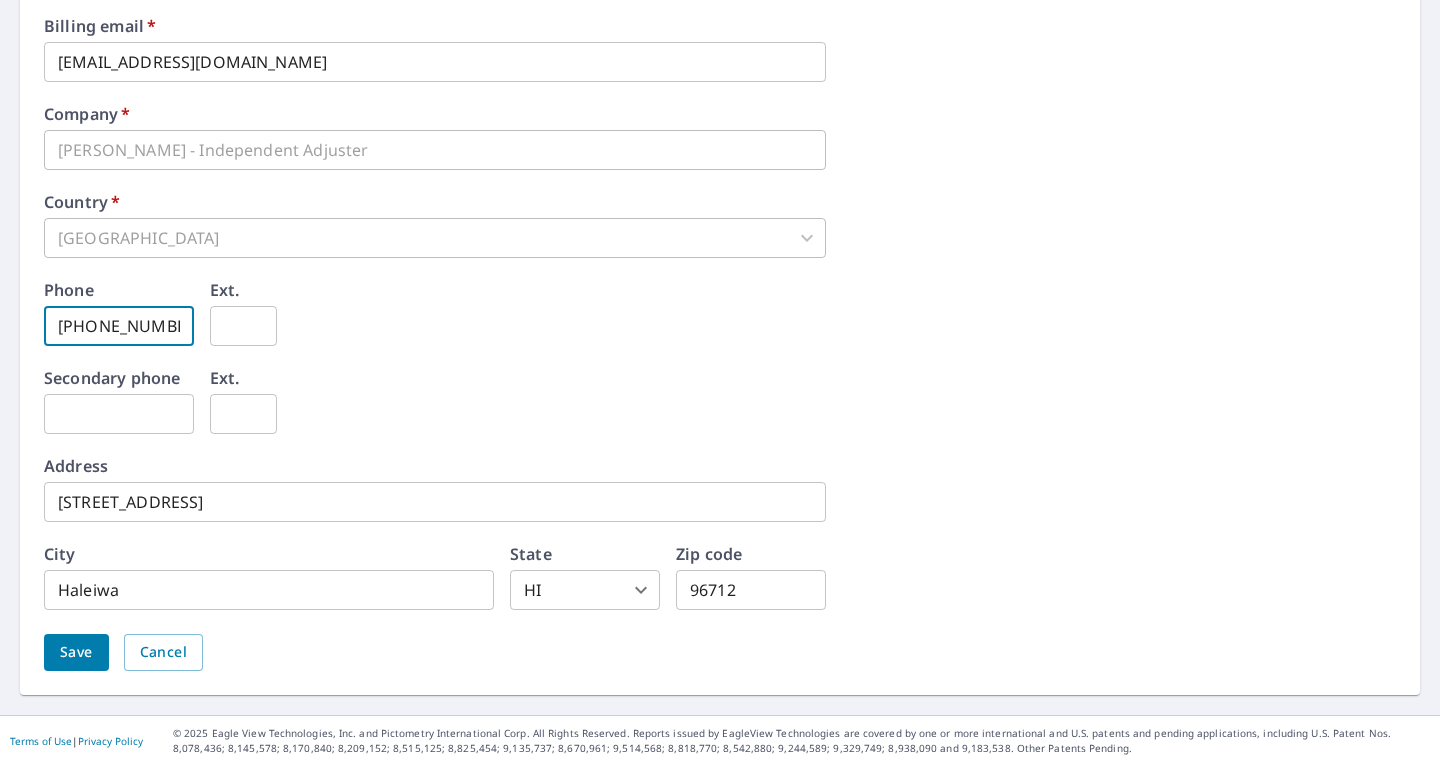 drag, startPoint x: 170, startPoint y: 332, endPoint x: 95, endPoint y: 327, distance: 75.16648 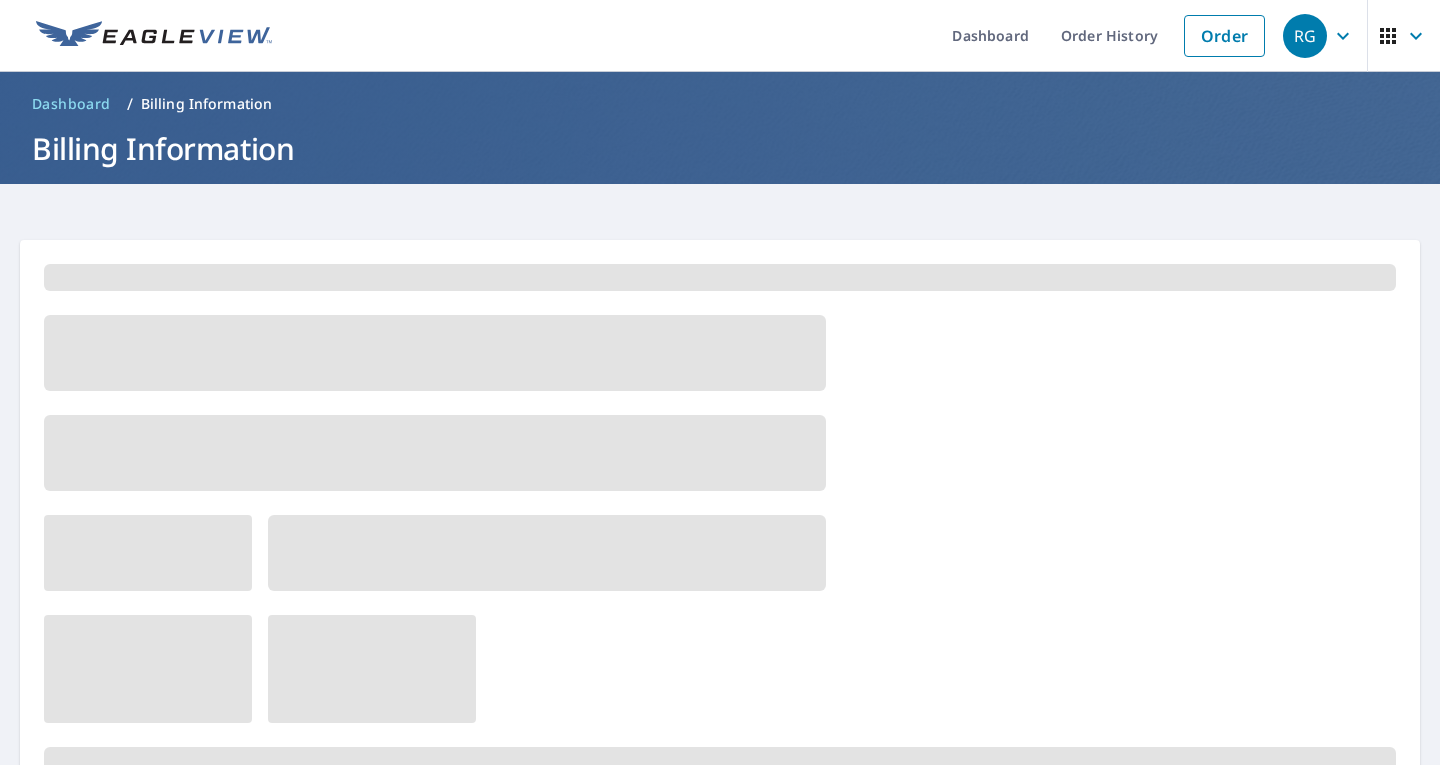 scroll, scrollTop: 0, scrollLeft: 0, axis: both 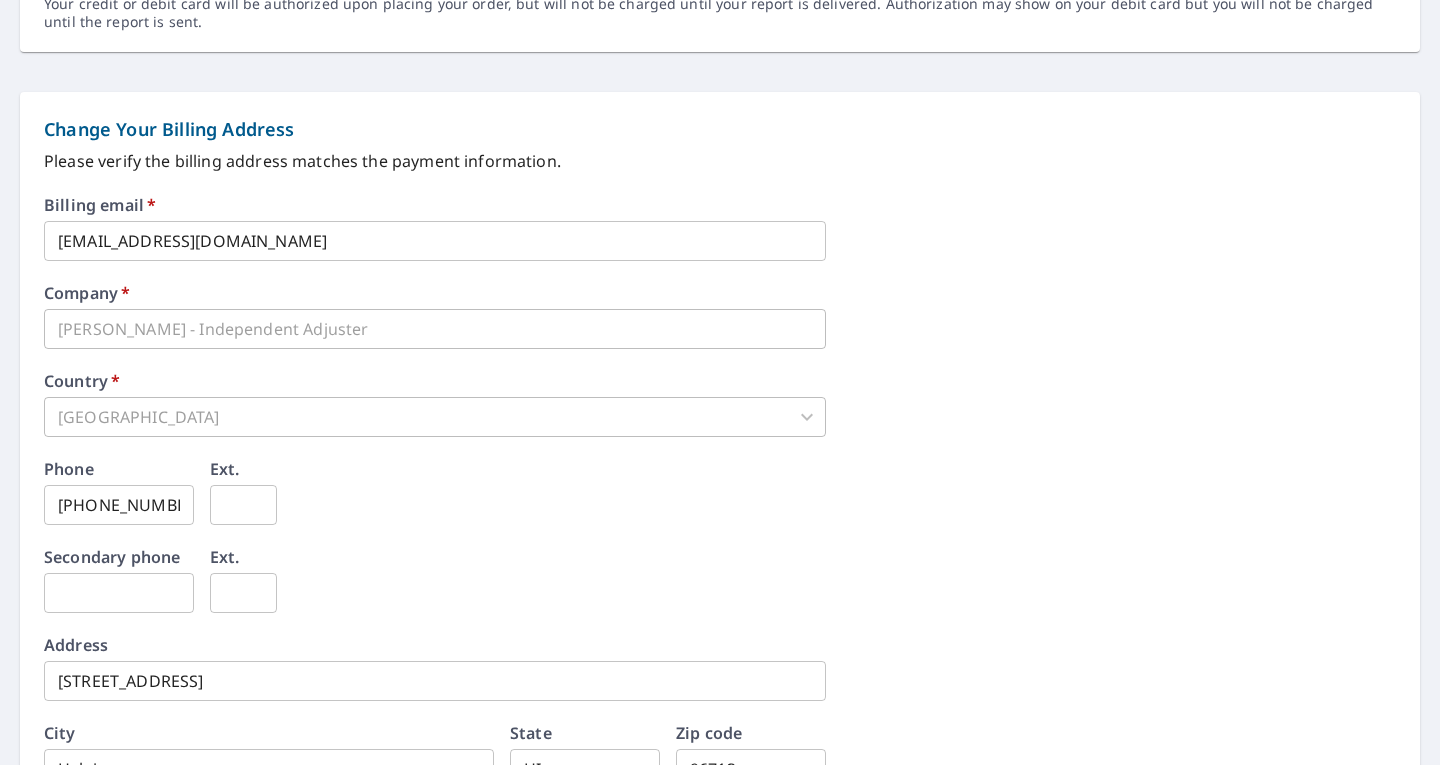 click on "Country   * United States US ​" at bounding box center [720, 405] 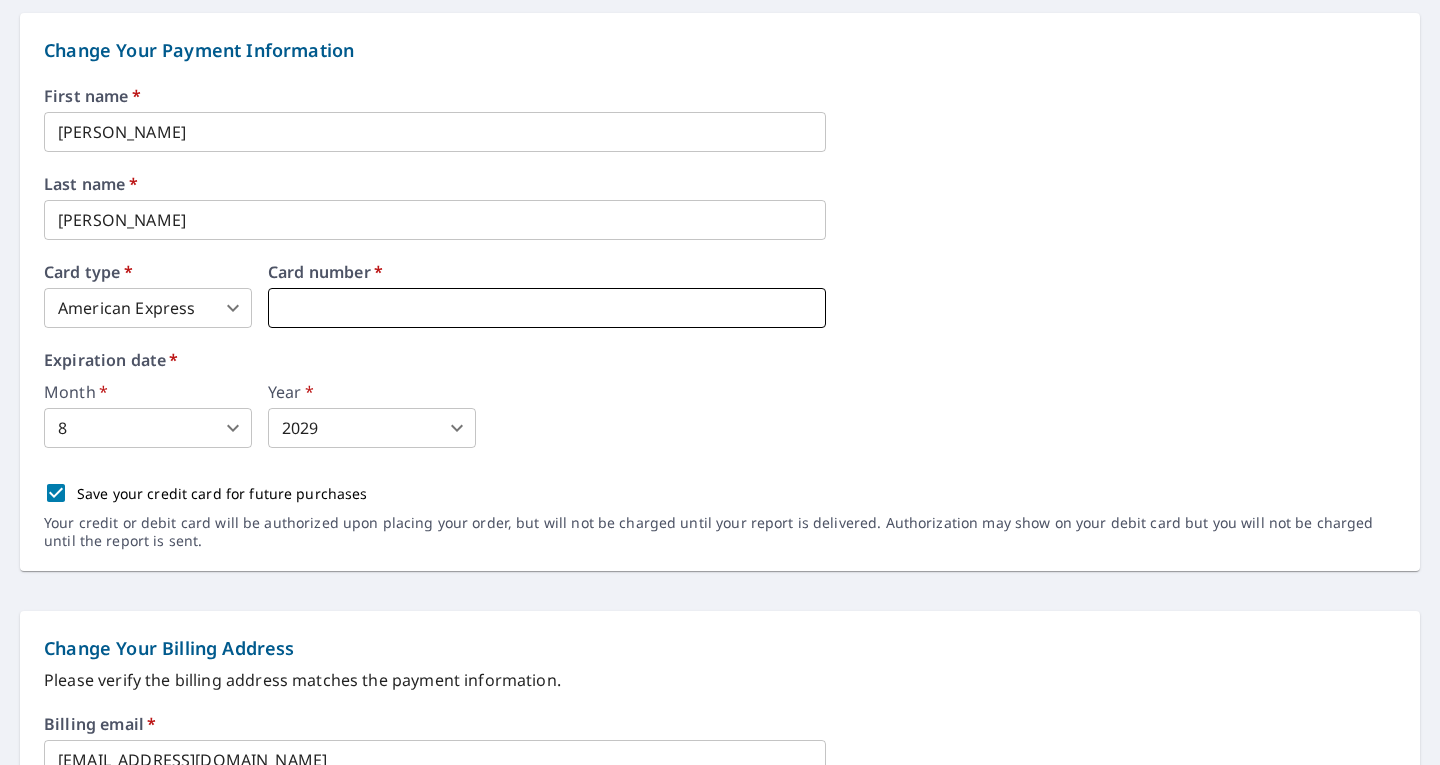 scroll, scrollTop: 179, scrollLeft: 0, axis: vertical 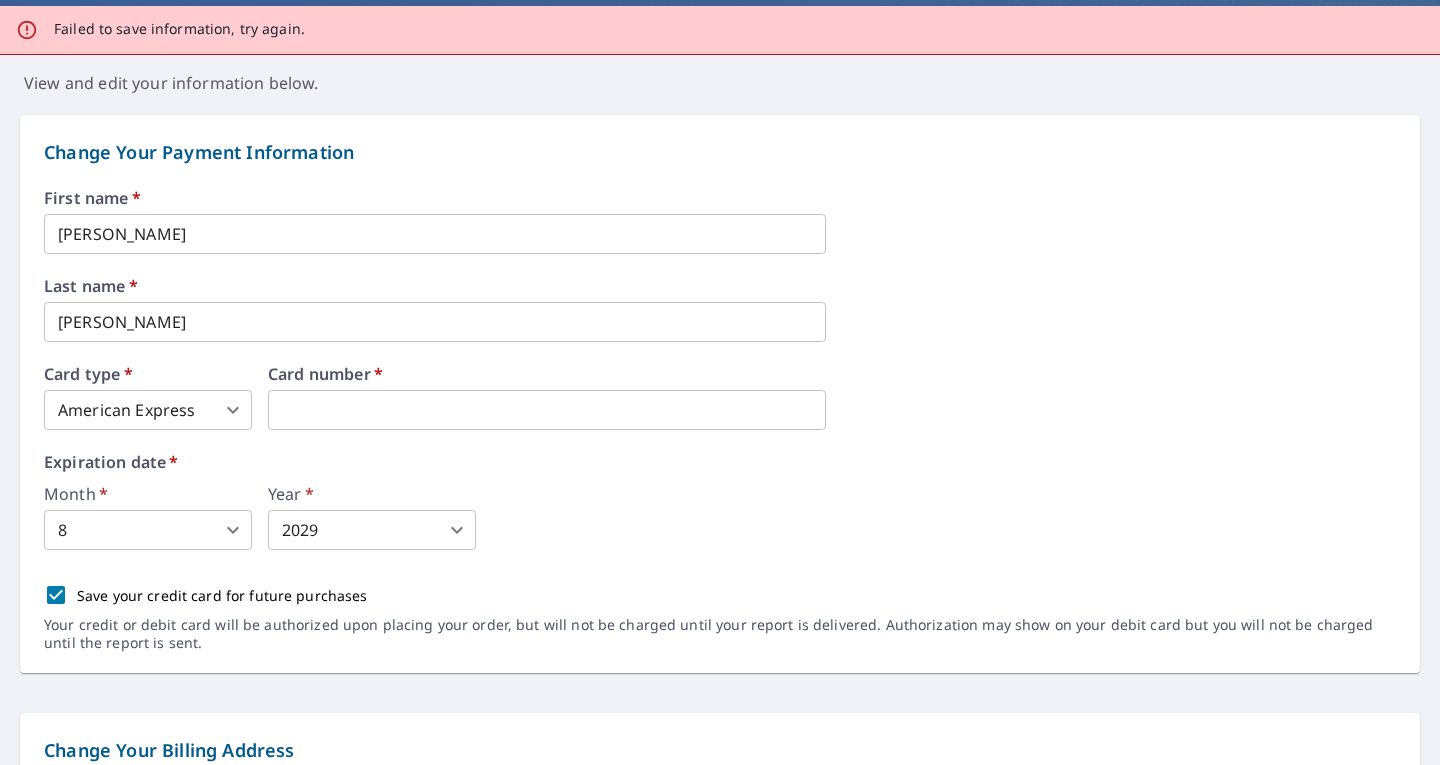 drag, startPoint x: 363, startPoint y: 396, endPoint x: 462, endPoint y: 439, distance: 107.935165 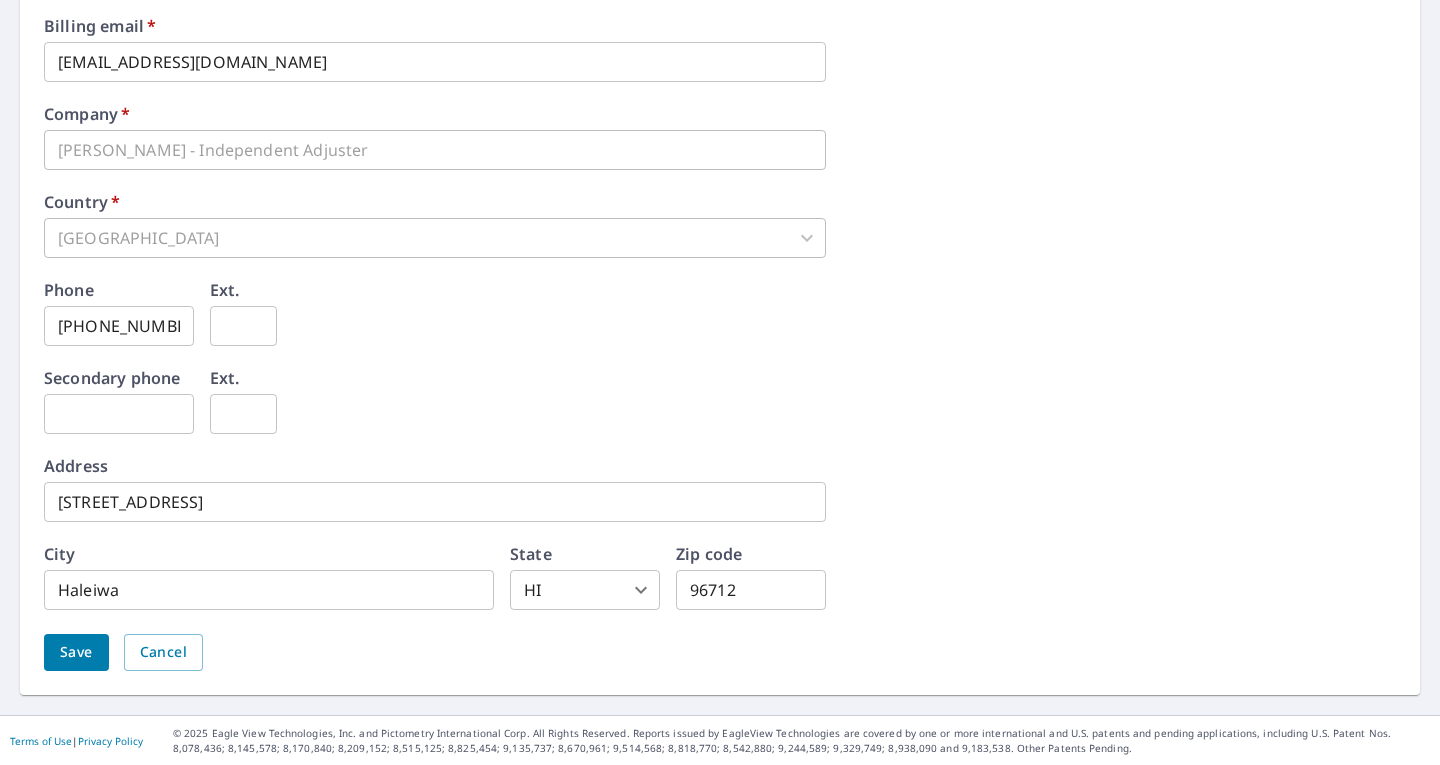 scroll, scrollTop: 0, scrollLeft: 0, axis: both 